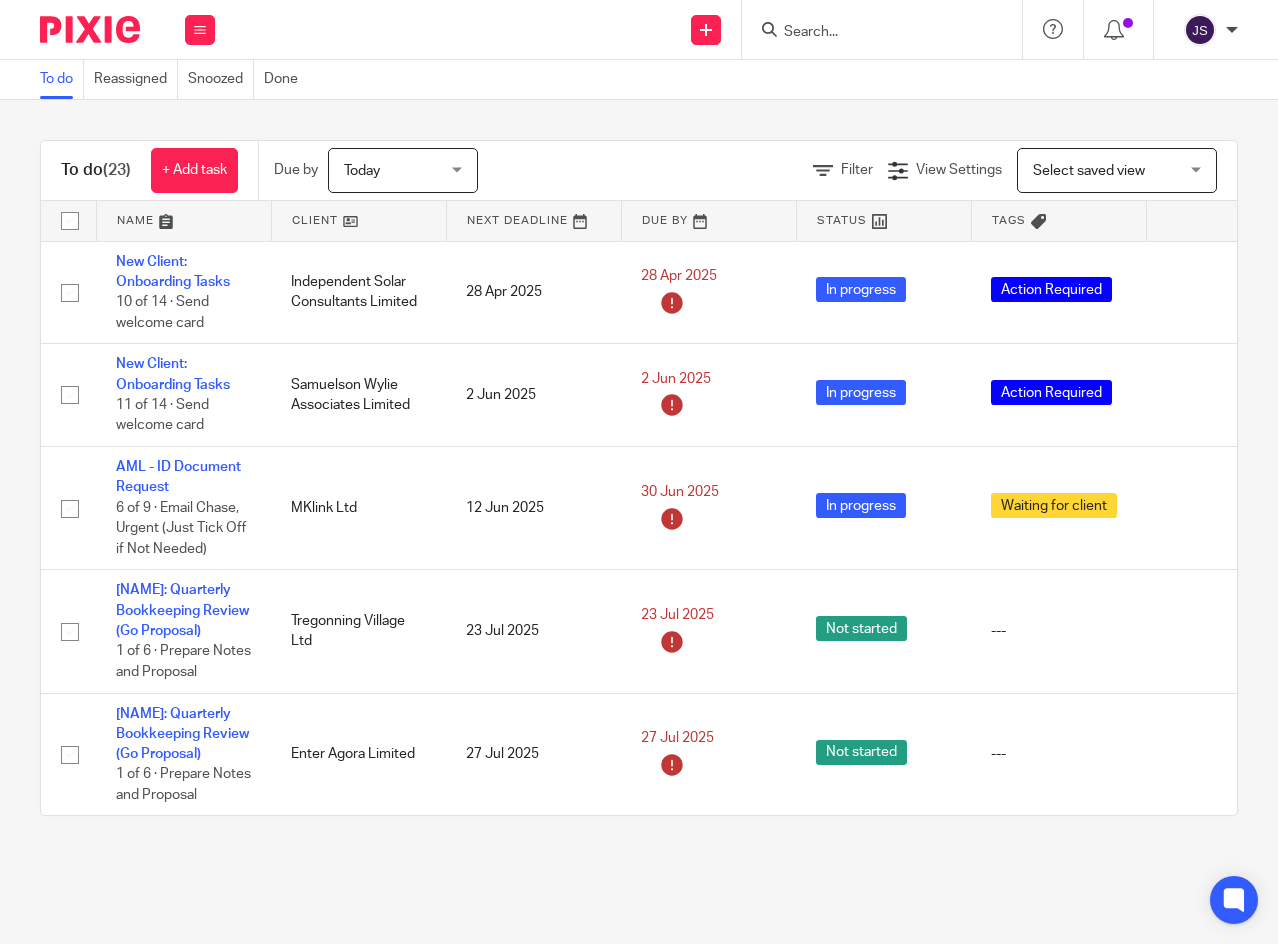 scroll, scrollTop: 0, scrollLeft: 0, axis: both 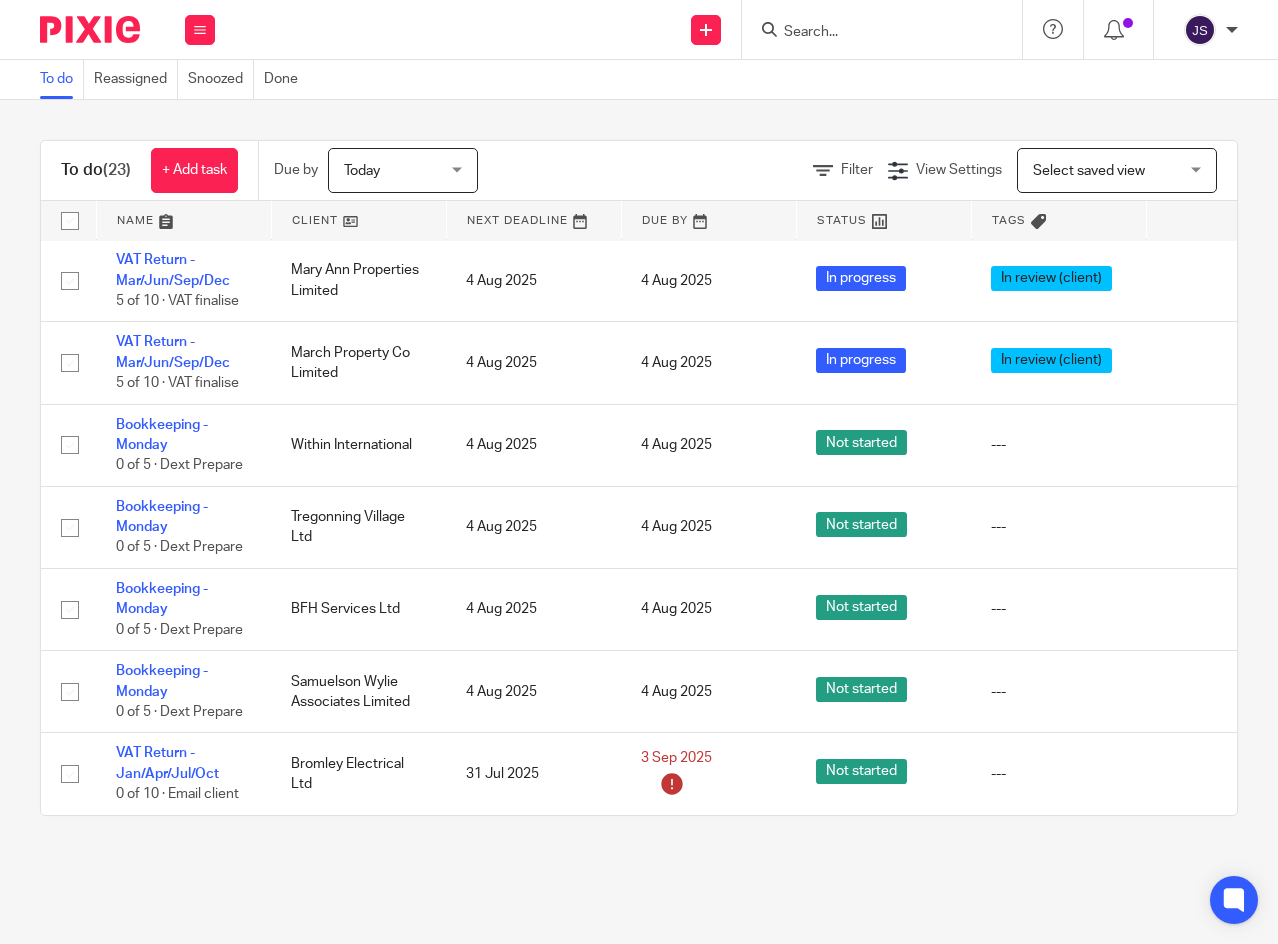 click at bounding box center [1191, 610] 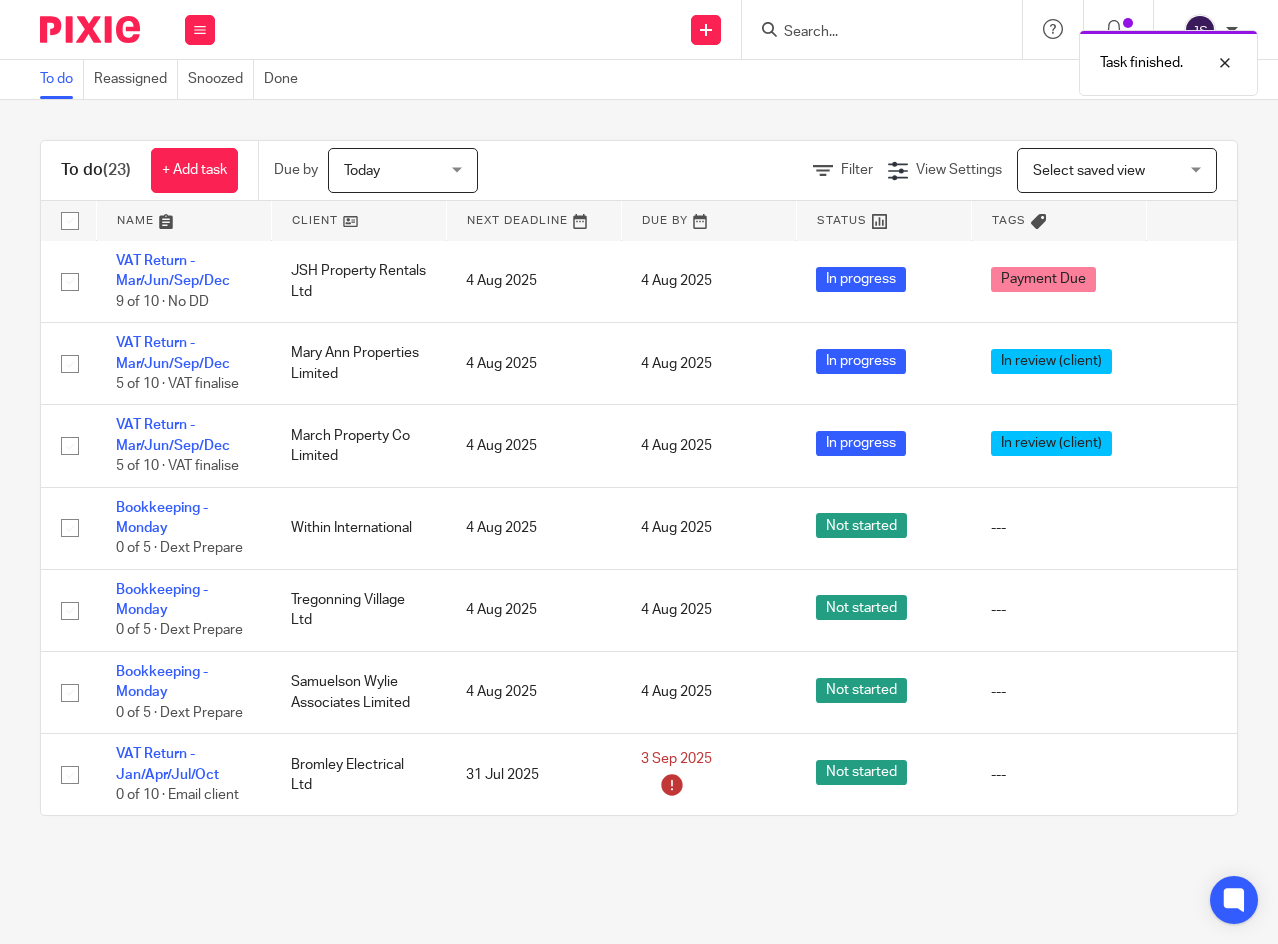 scroll, scrollTop: 1597, scrollLeft: 0, axis: vertical 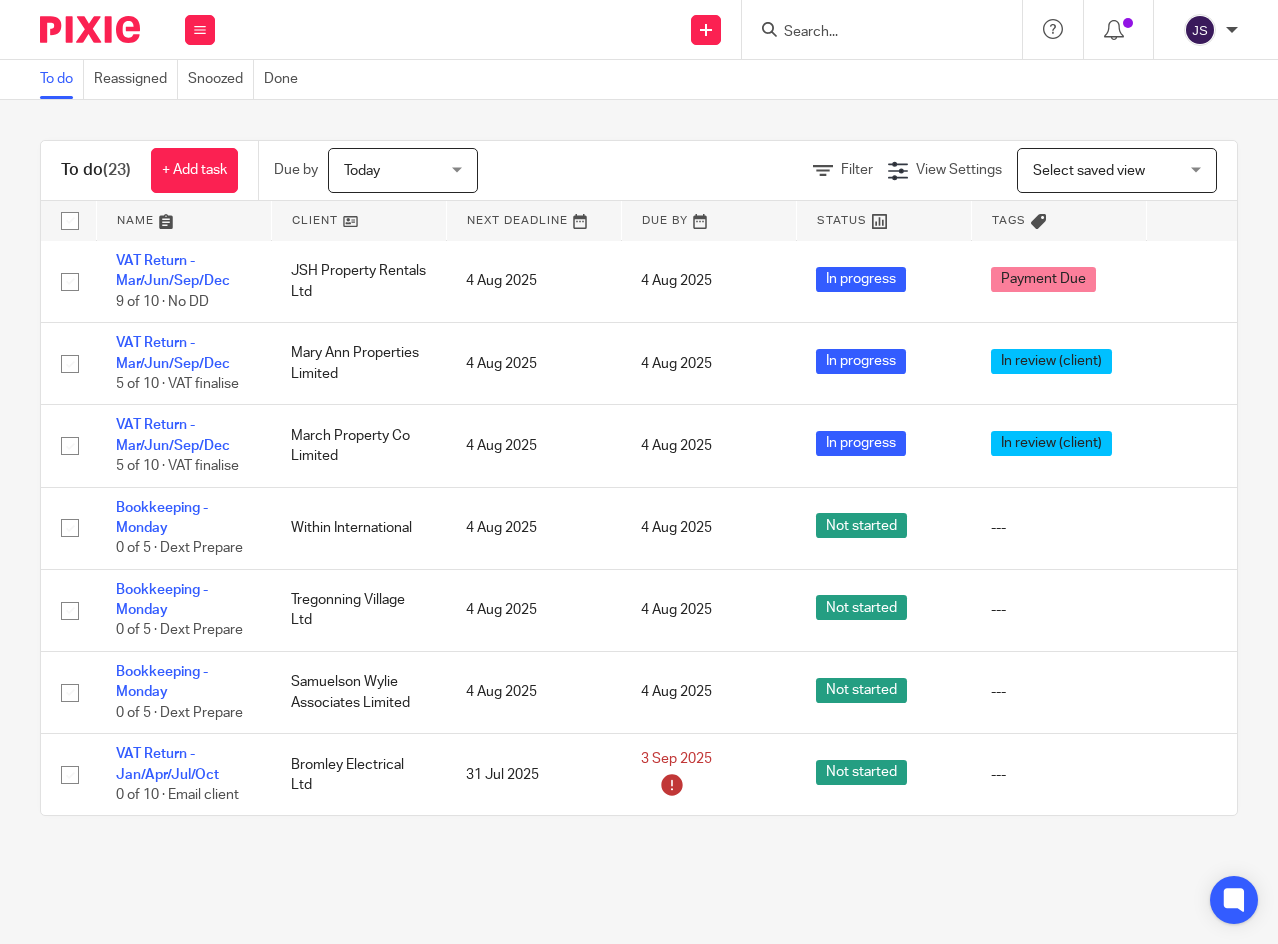 click at bounding box center (1191, 611) 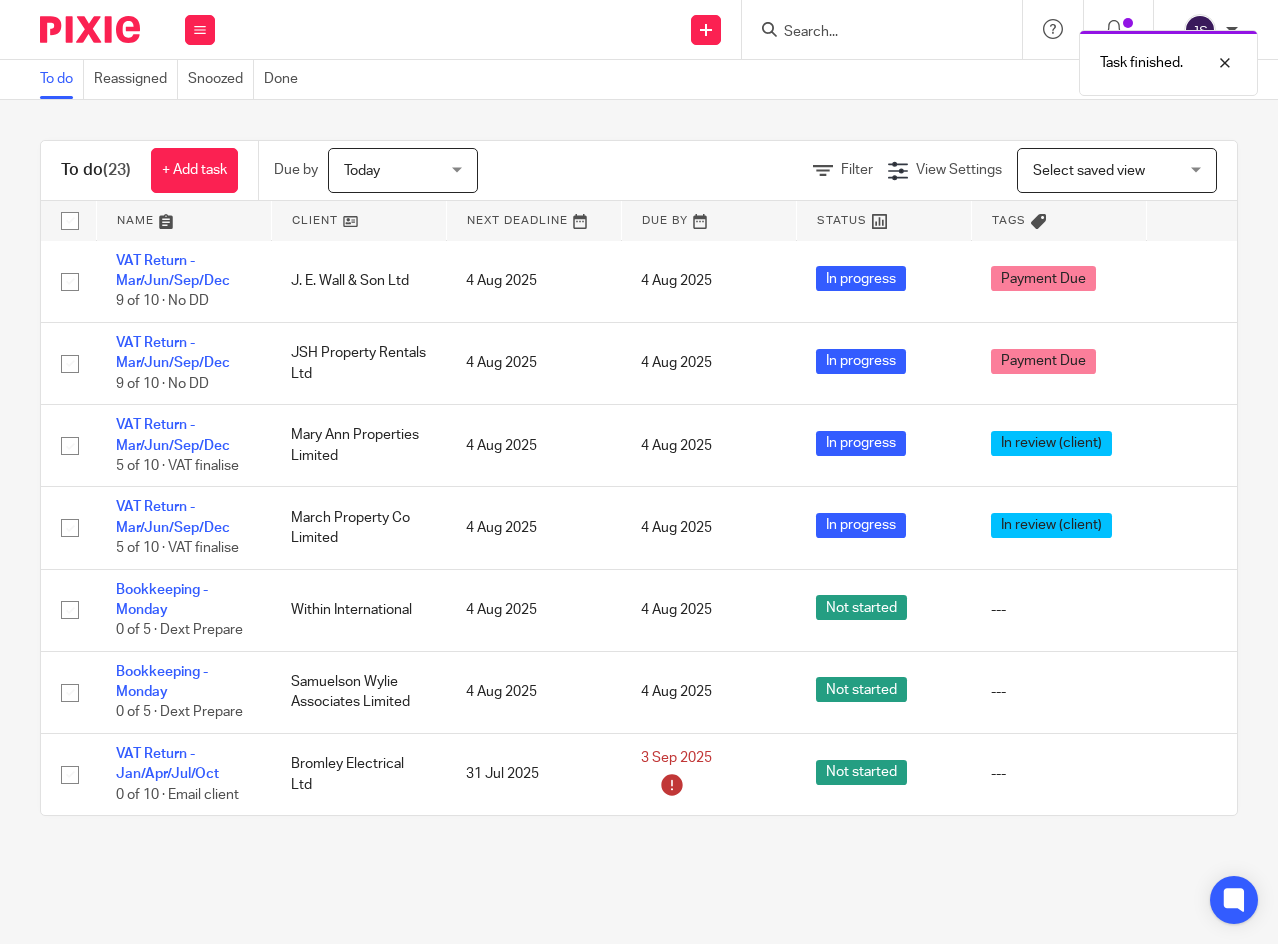 scroll, scrollTop: 1515, scrollLeft: 0, axis: vertical 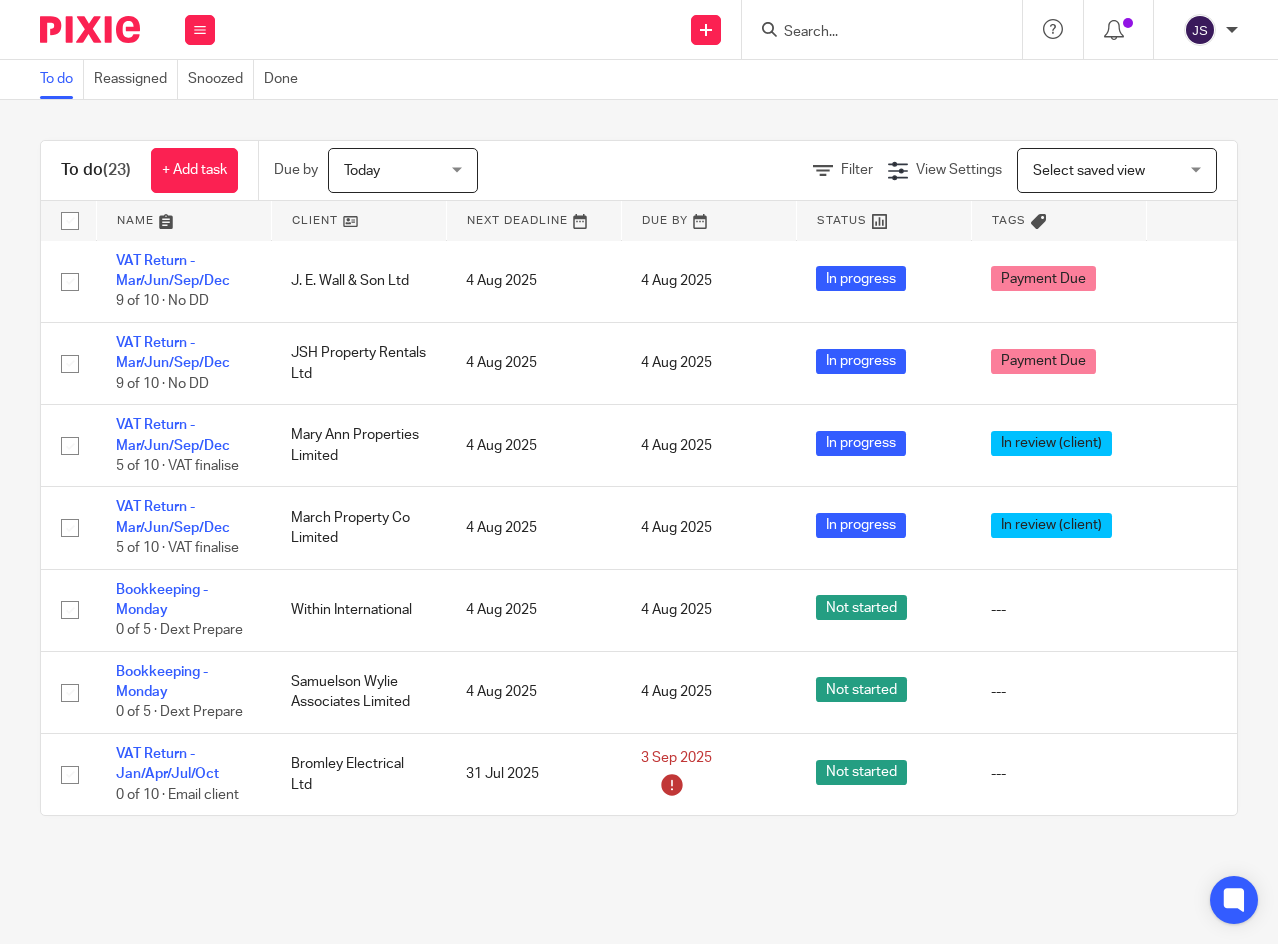 click on "VAT Return - Mar/Jun/Sep/Dec" at bounding box center (173, 435) 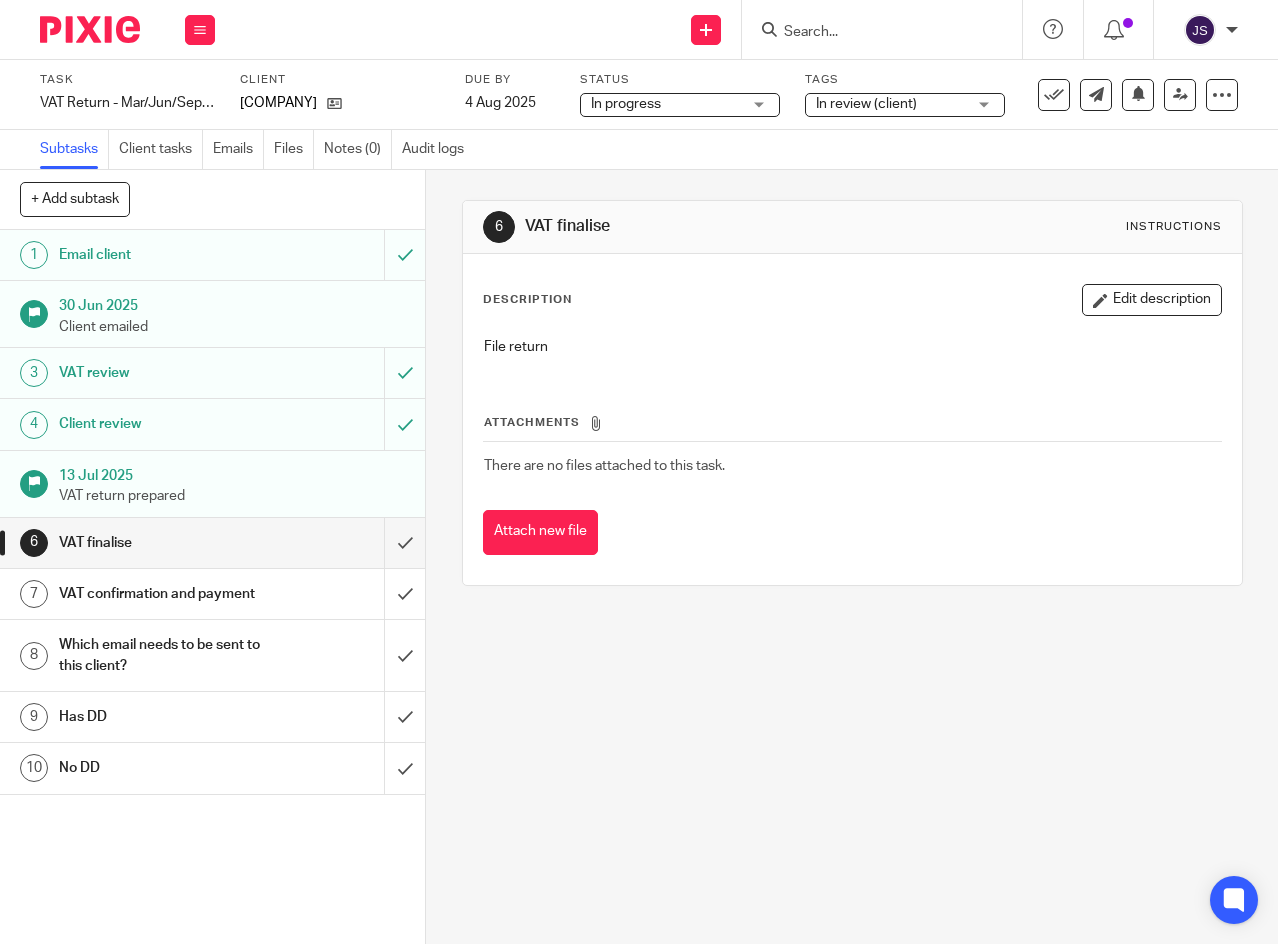 scroll, scrollTop: 0, scrollLeft: 0, axis: both 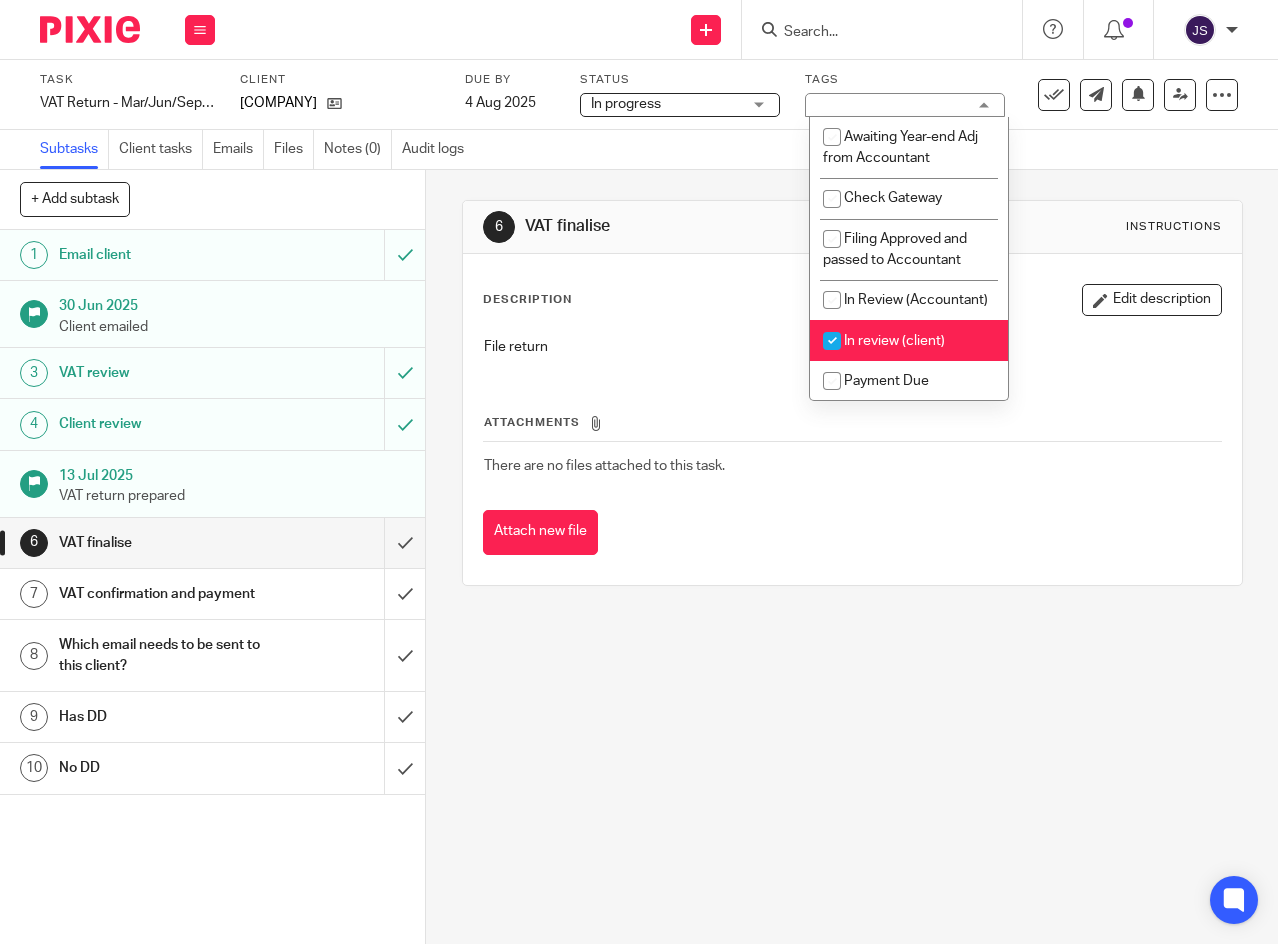 click at bounding box center [832, 341] 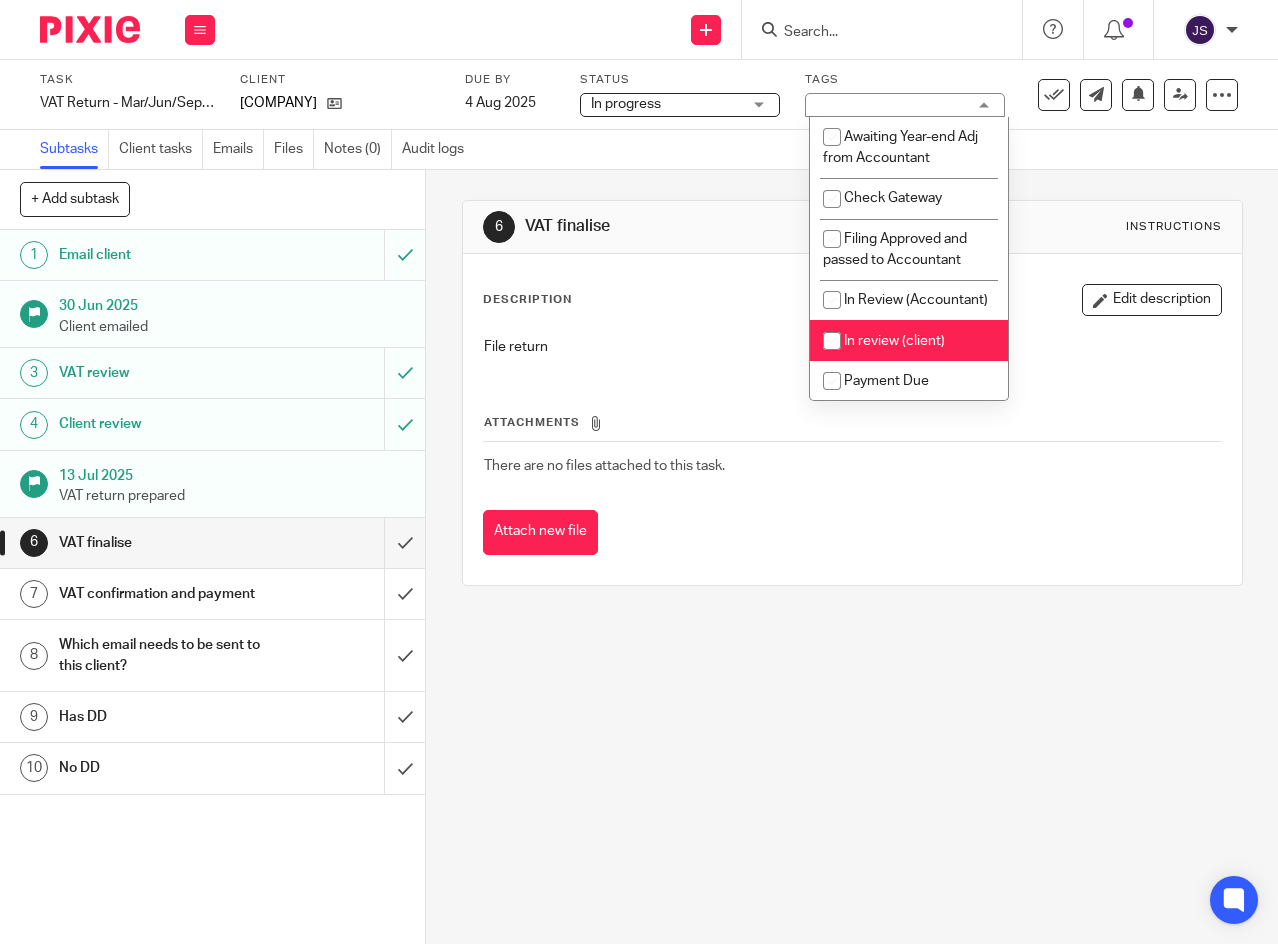checkbox on "false" 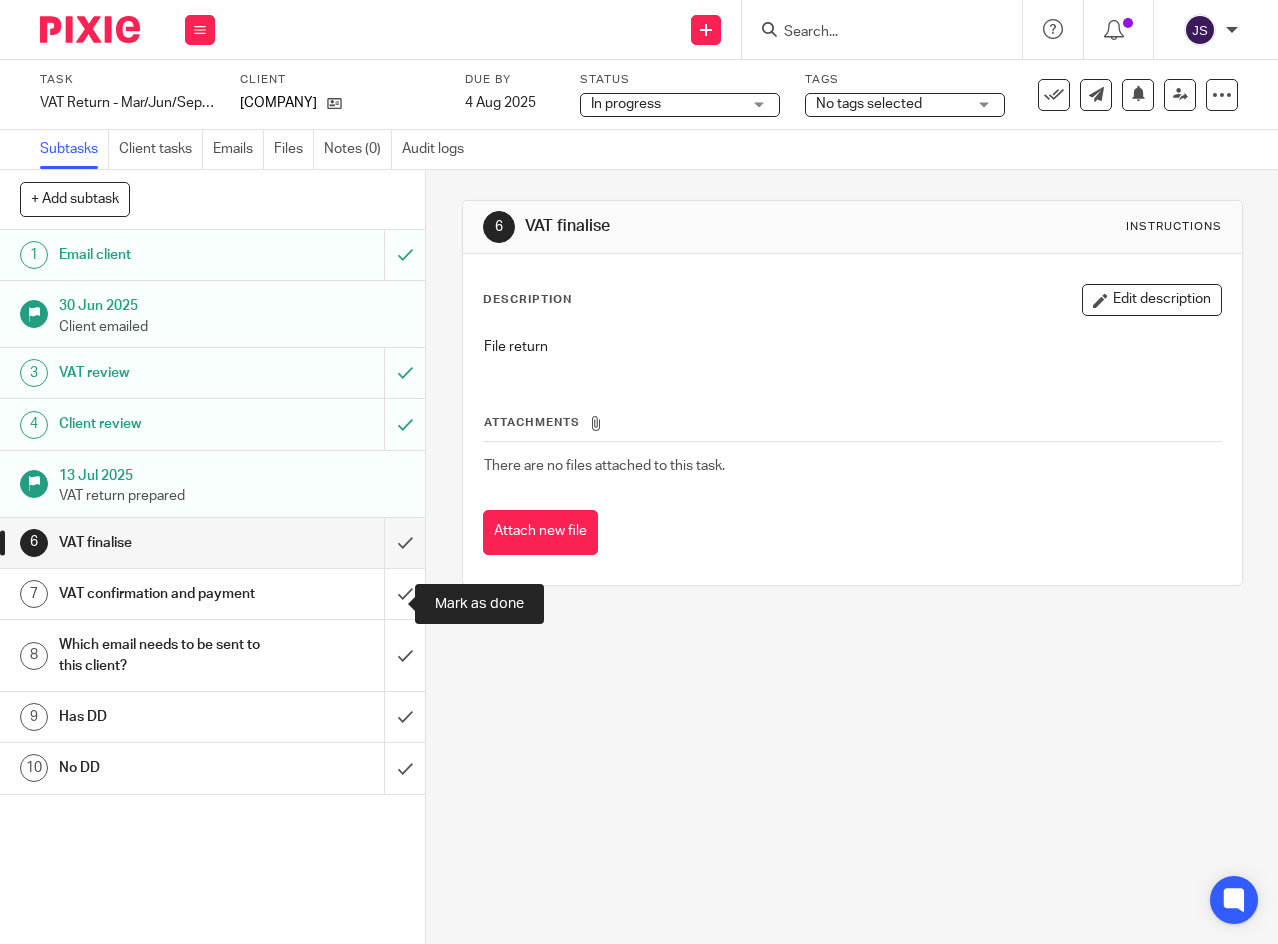 click at bounding box center (212, 594) 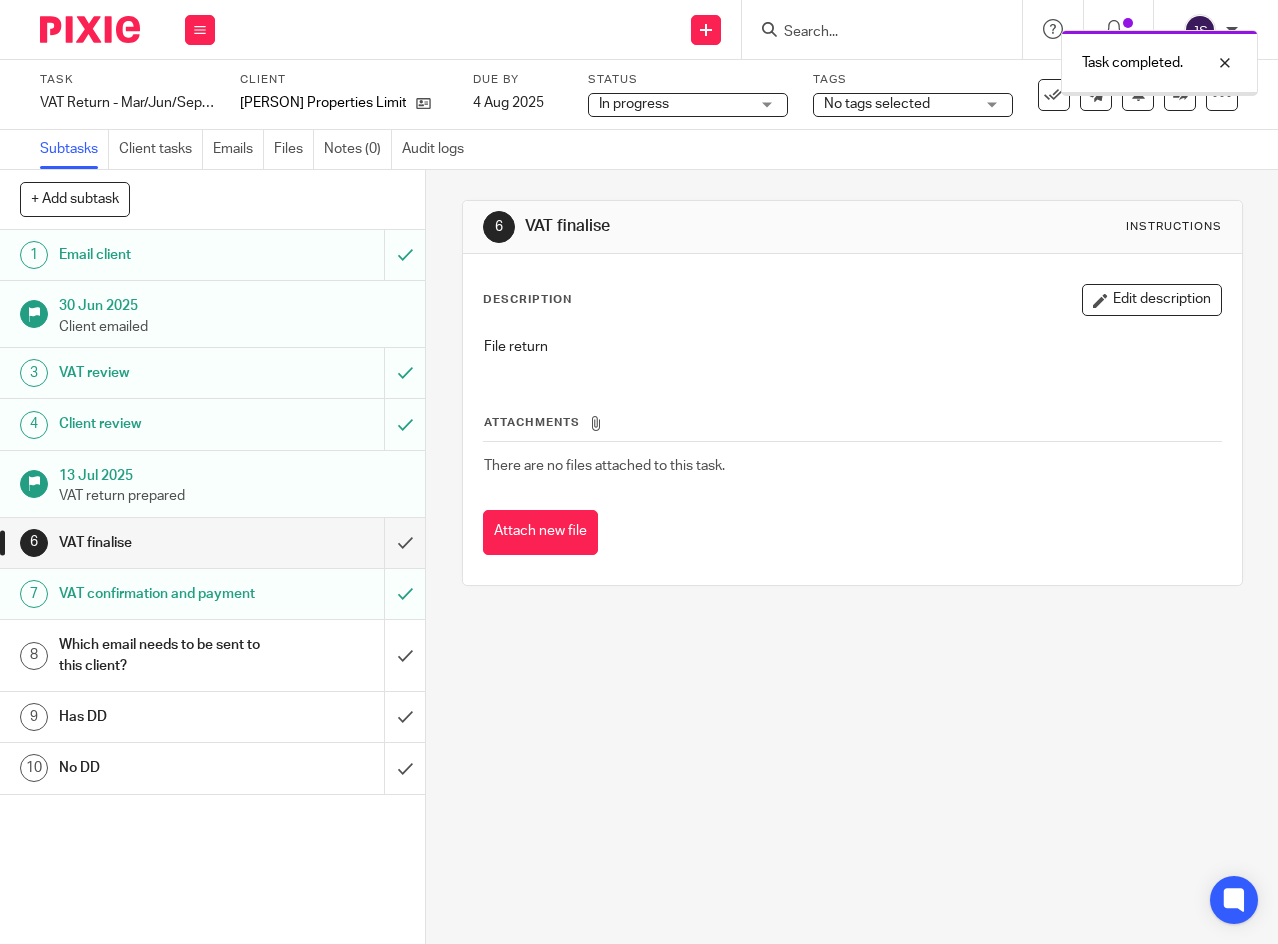 scroll, scrollTop: 0, scrollLeft: 0, axis: both 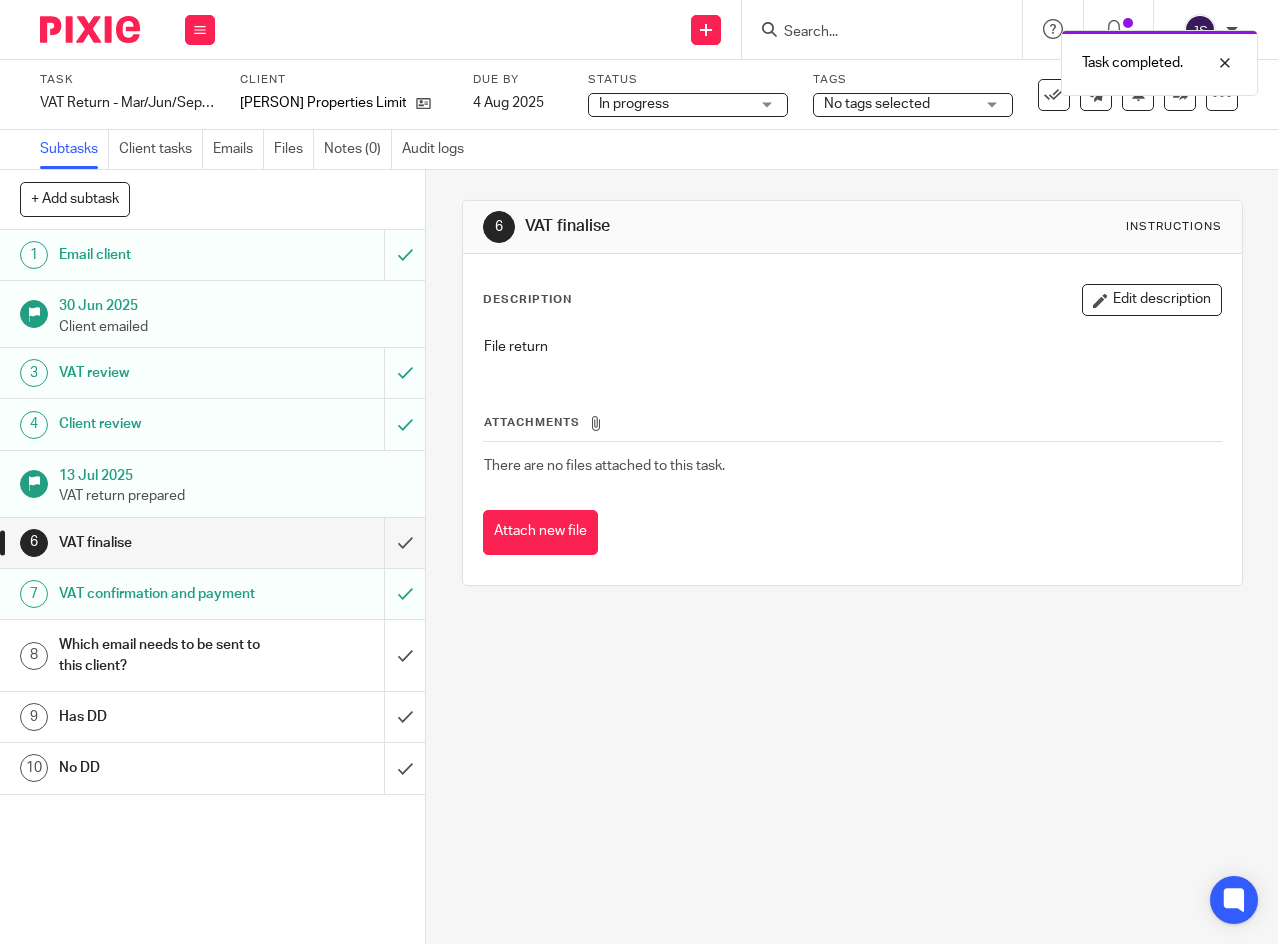 click on "Task completed." at bounding box center [948, 58] 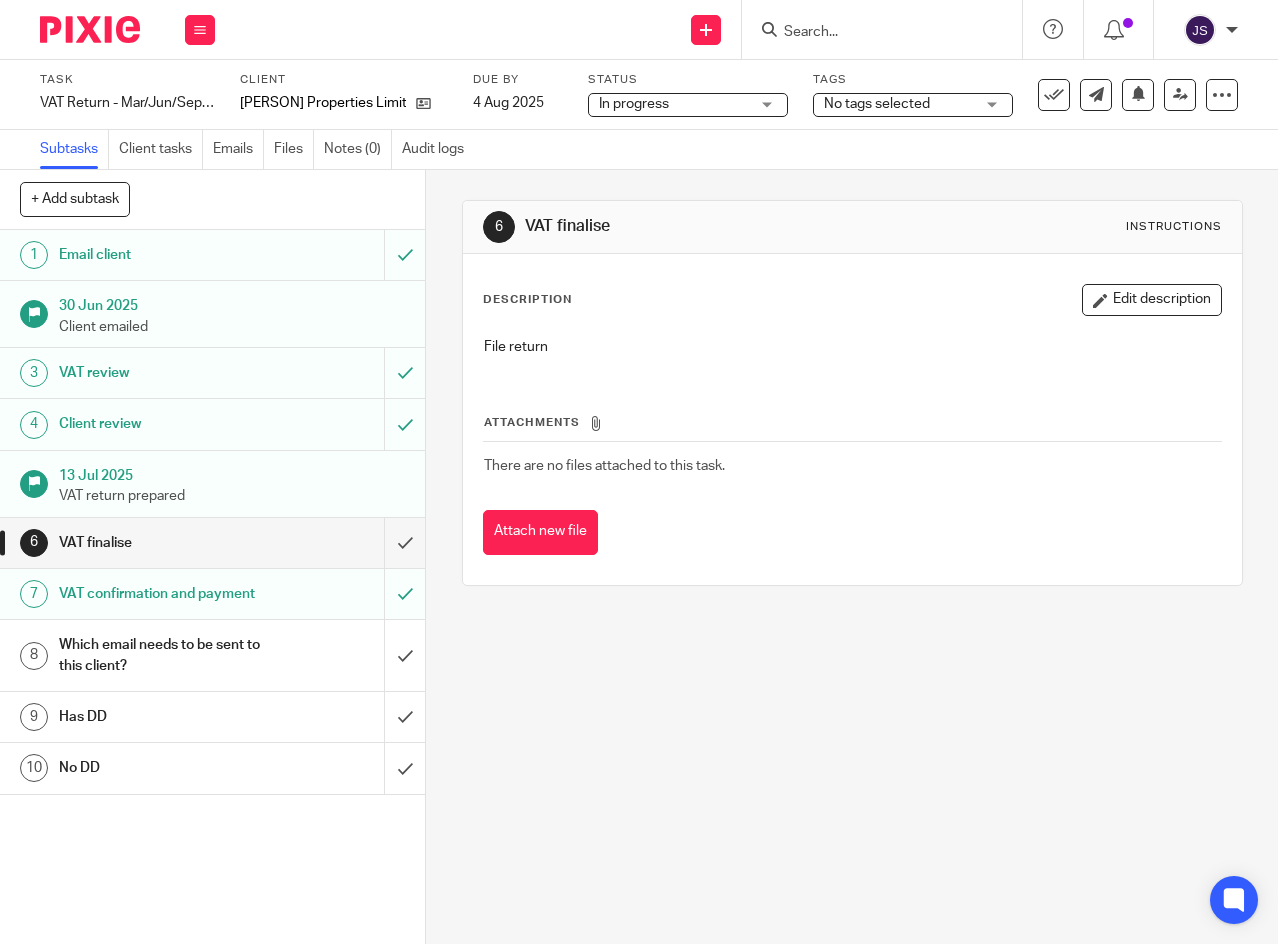click at bounding box center (1054, 95) 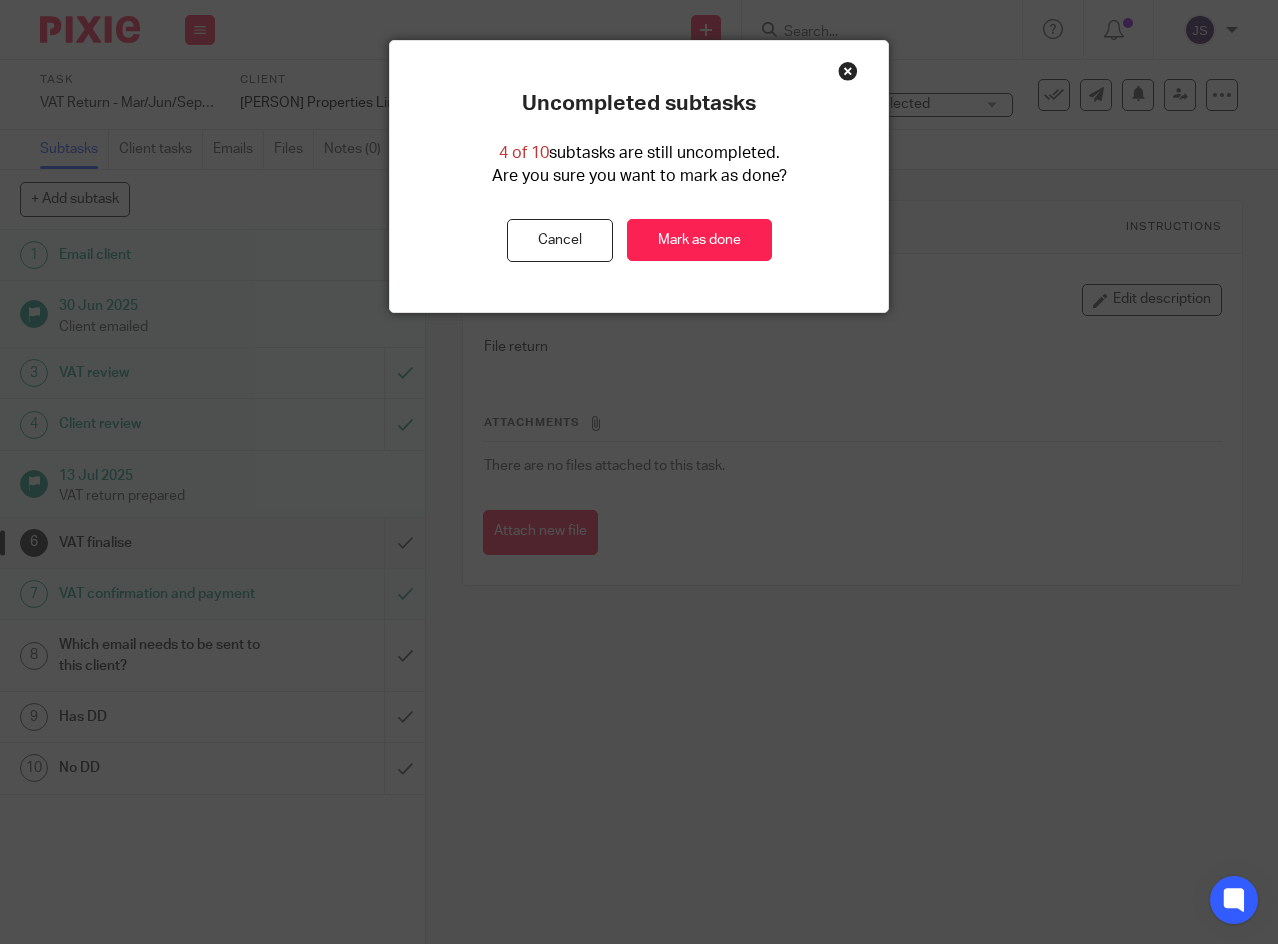 click on "Mark as done" at bounding box center (699, 240) 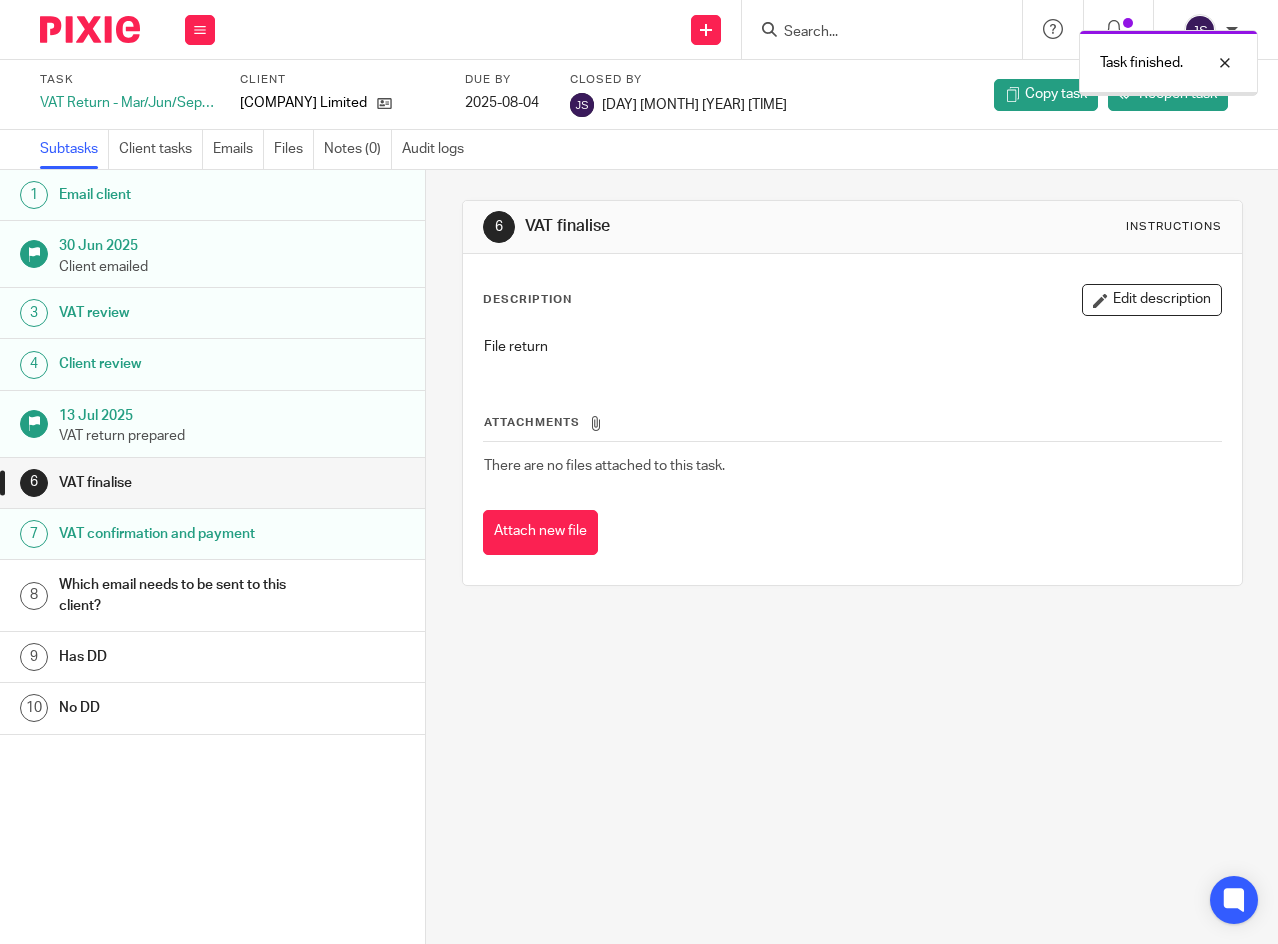 scroll, scrollTop: 0, scrollLeft: 0, axis: both 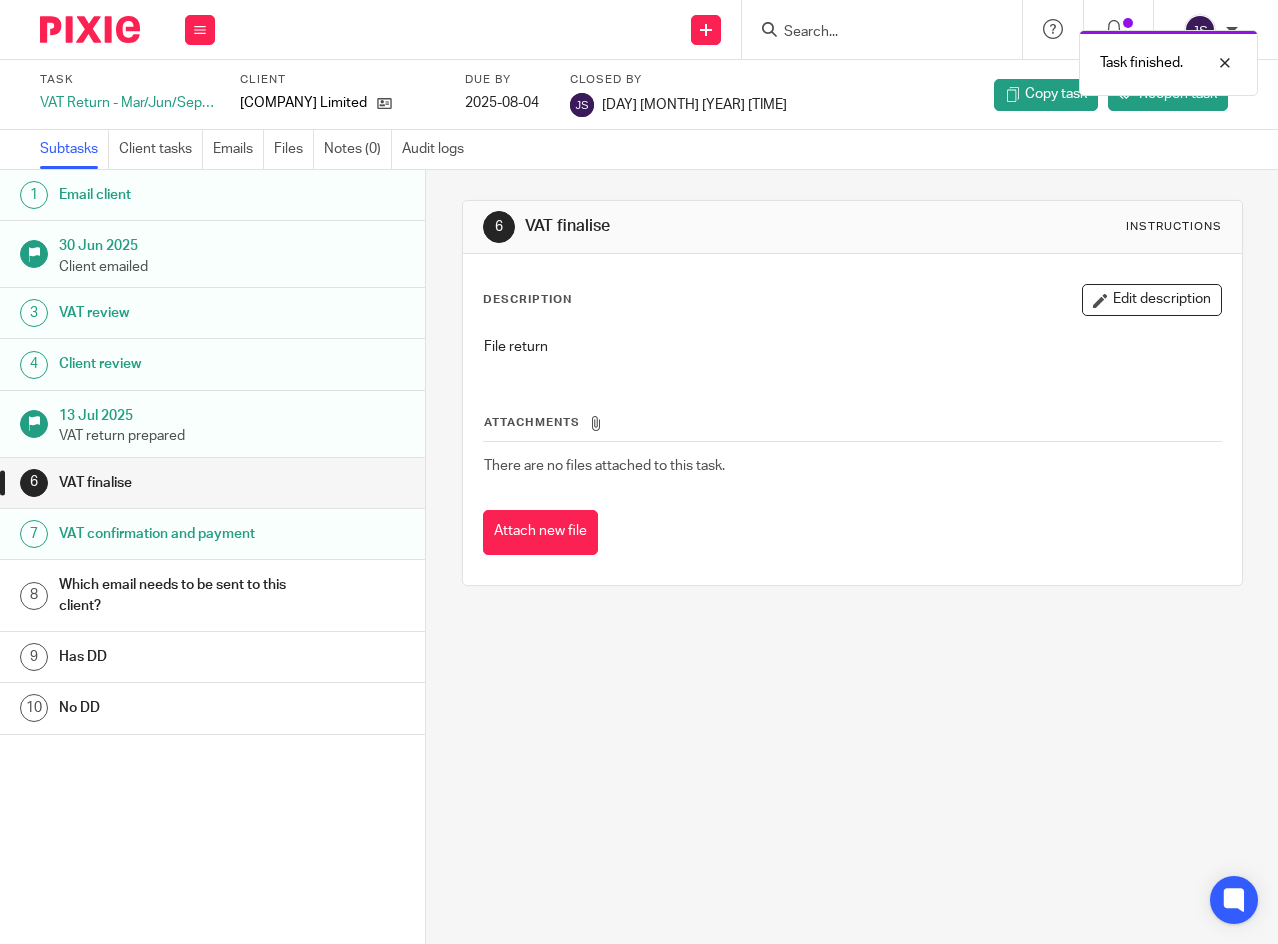 click at bounding box center (200, 30) 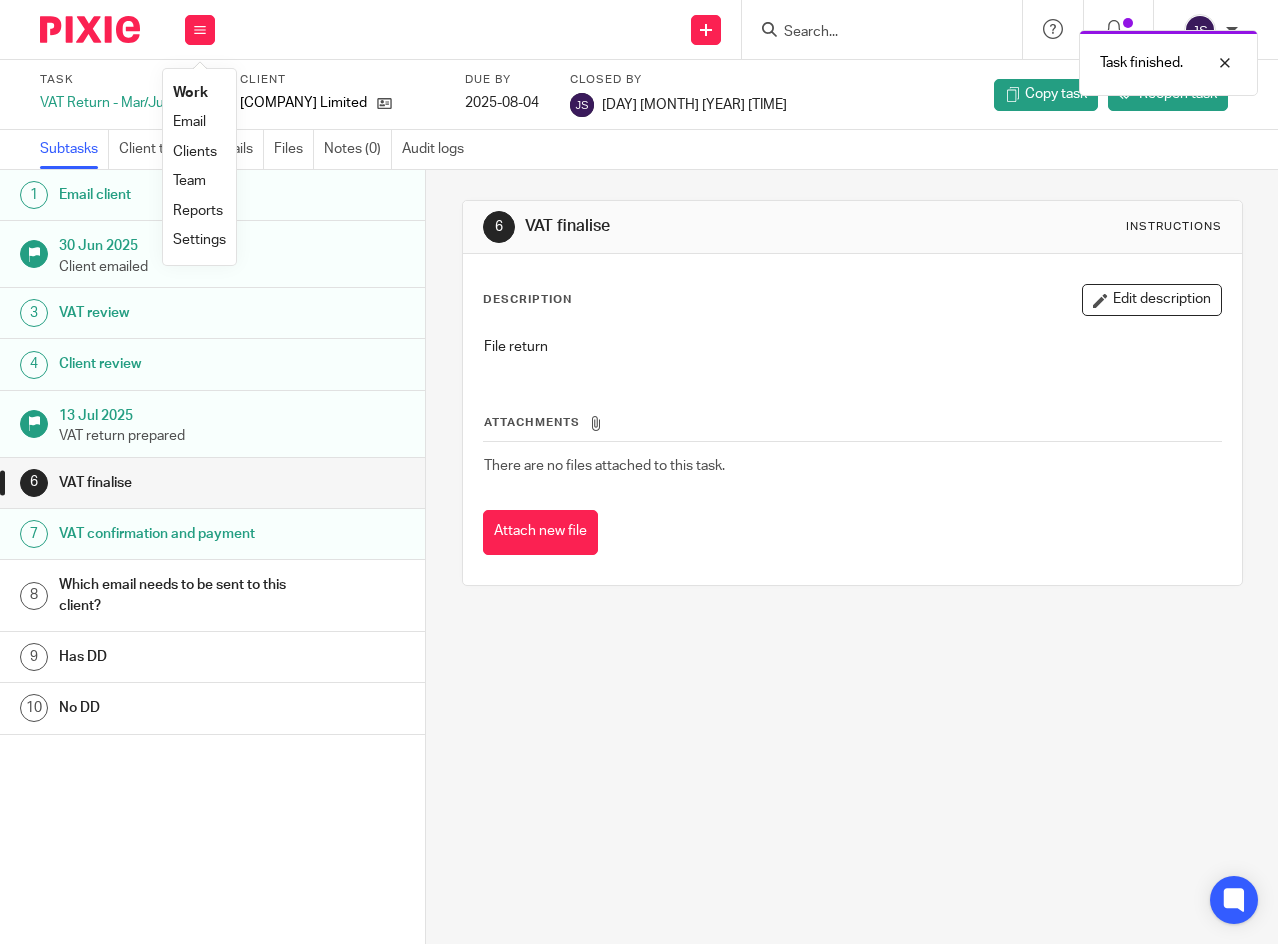 click on "Work" at bounding box center (190, 93) 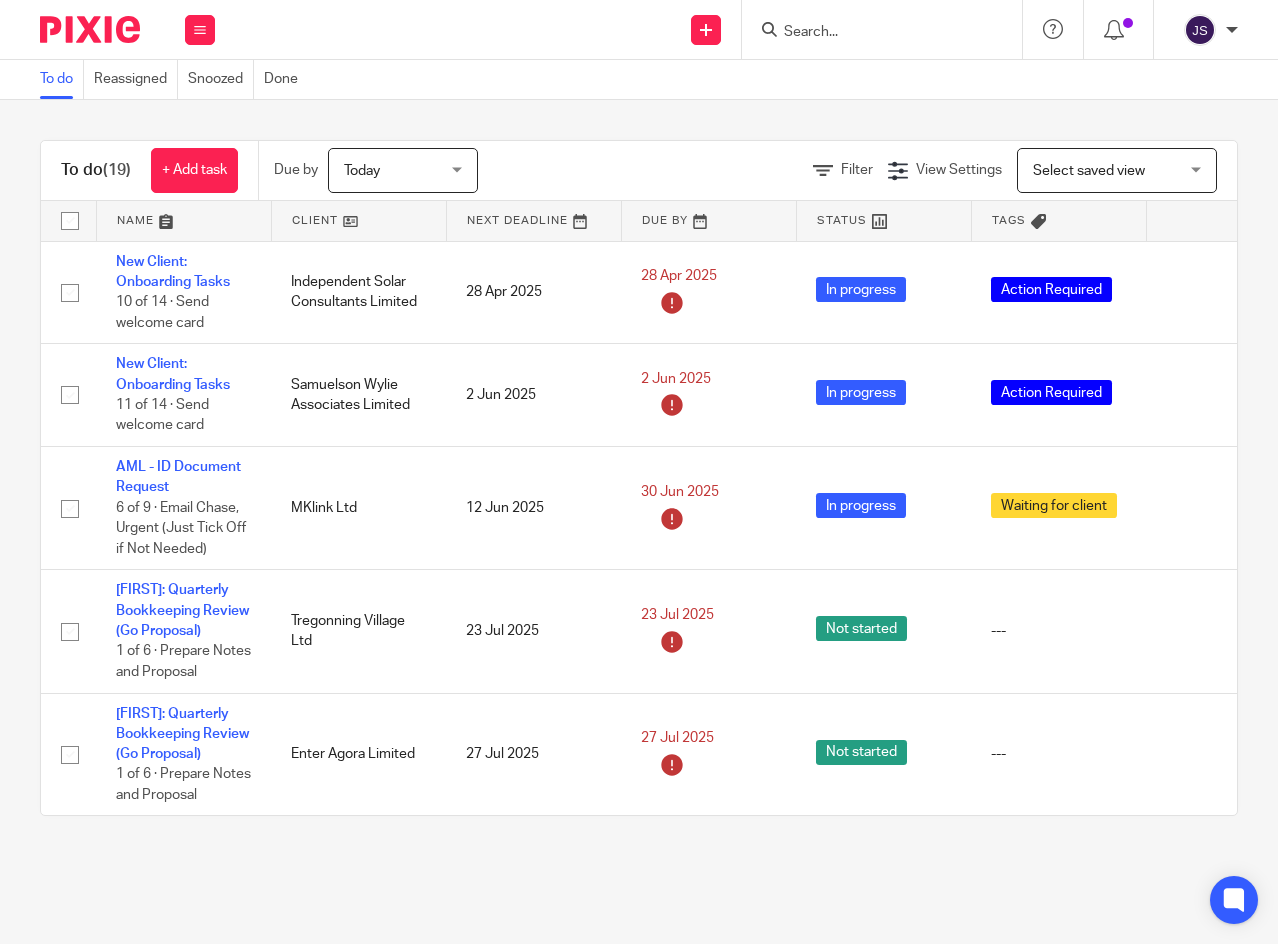 scroll, scrollTop: 0, scrollLeft: 0, axis: both 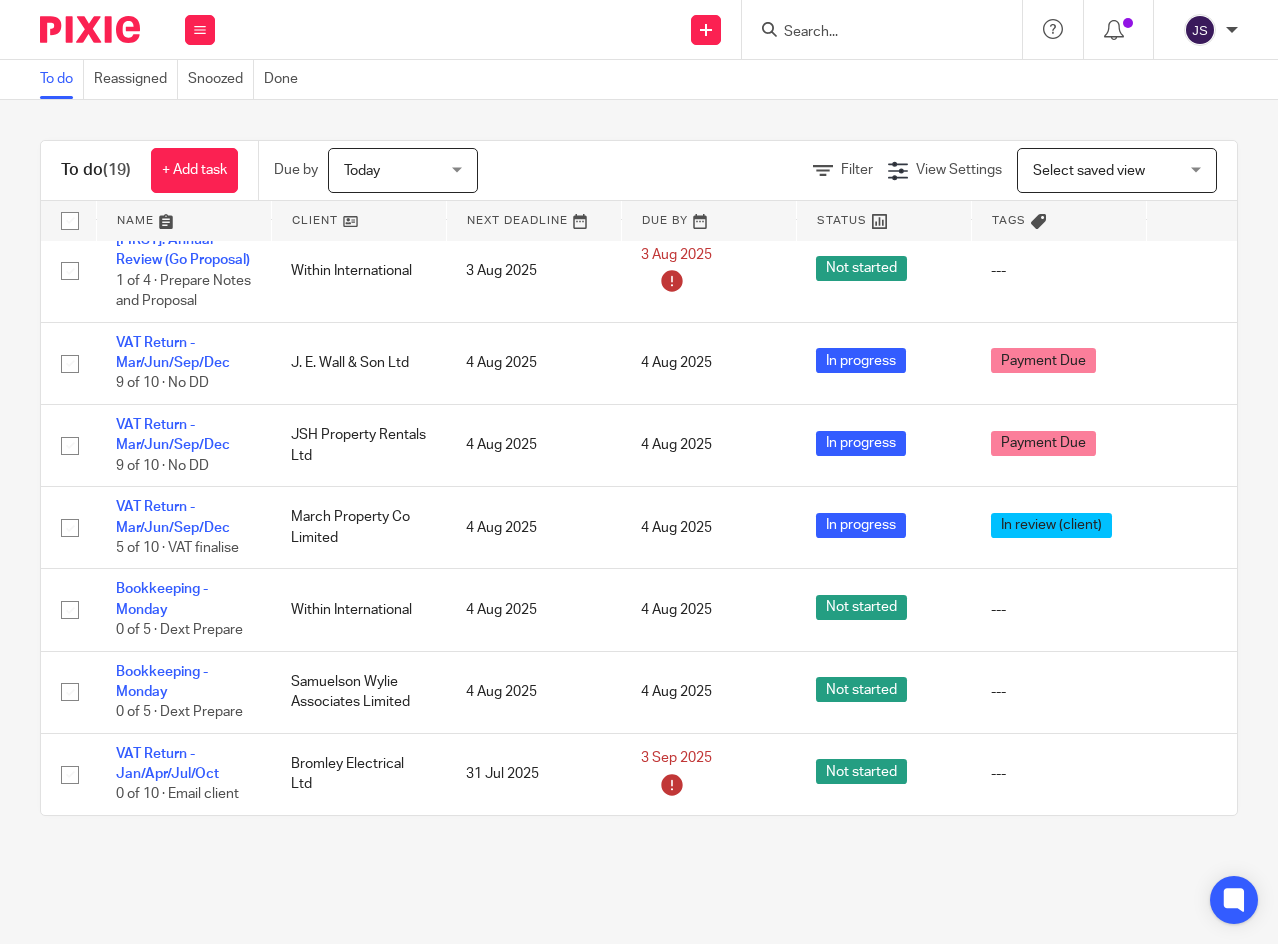 click on "VAT Return - Mar/Jun/Sep/Dec" at bounding box center (173, 517) 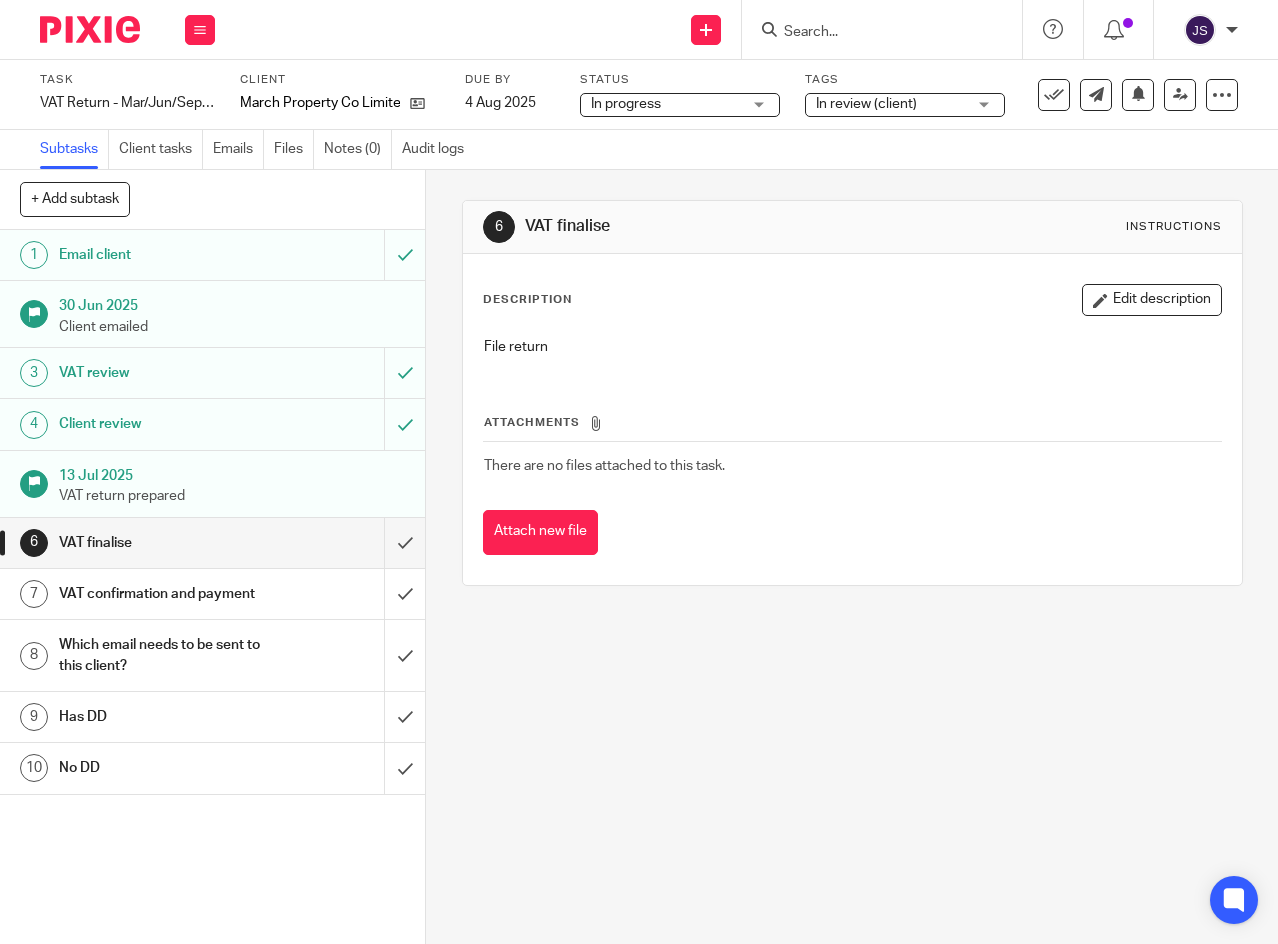 scroll, scrollTop: 0, scrollLeft: 0, axis: both 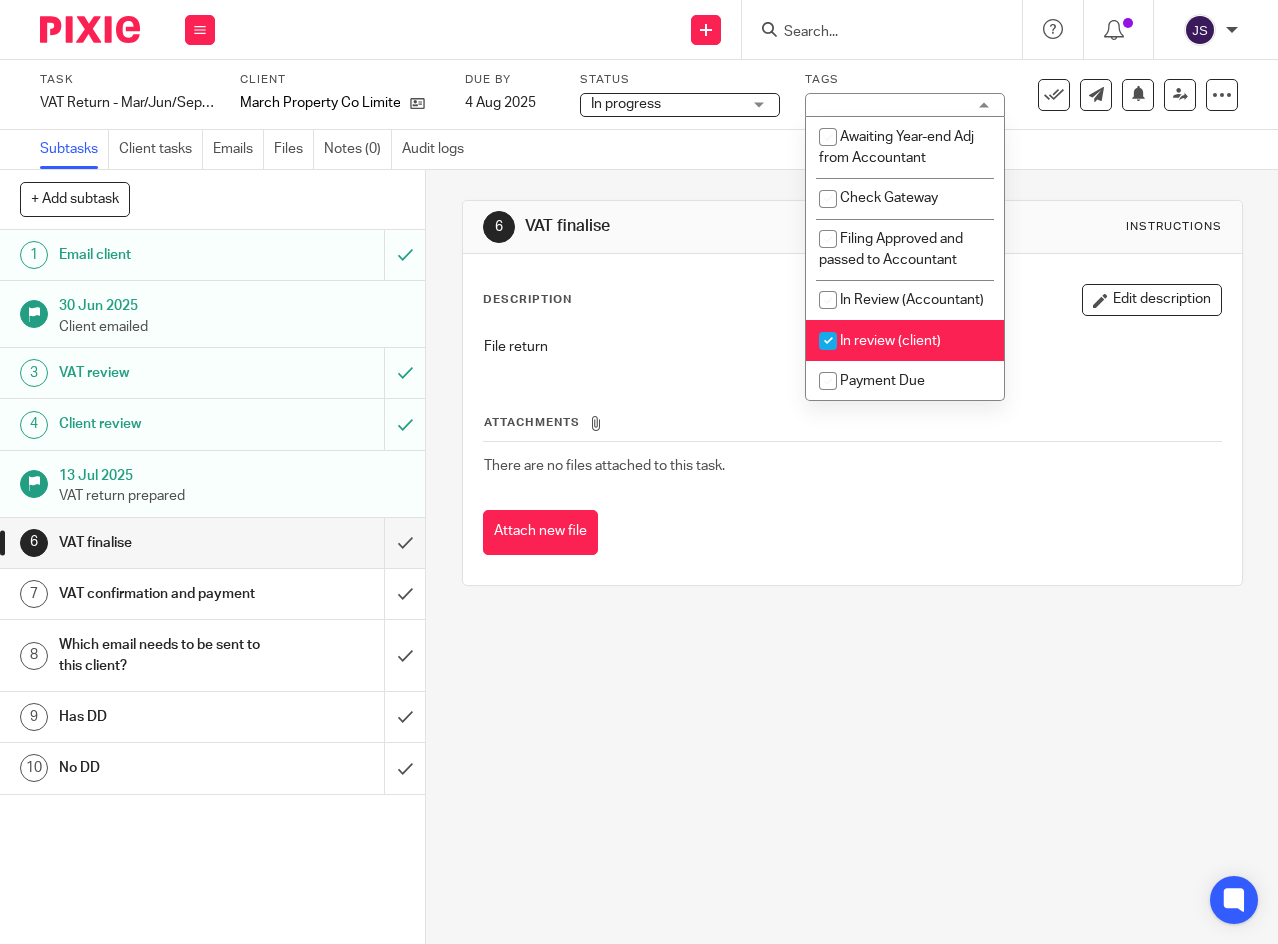click at bounding box center (828, 341) 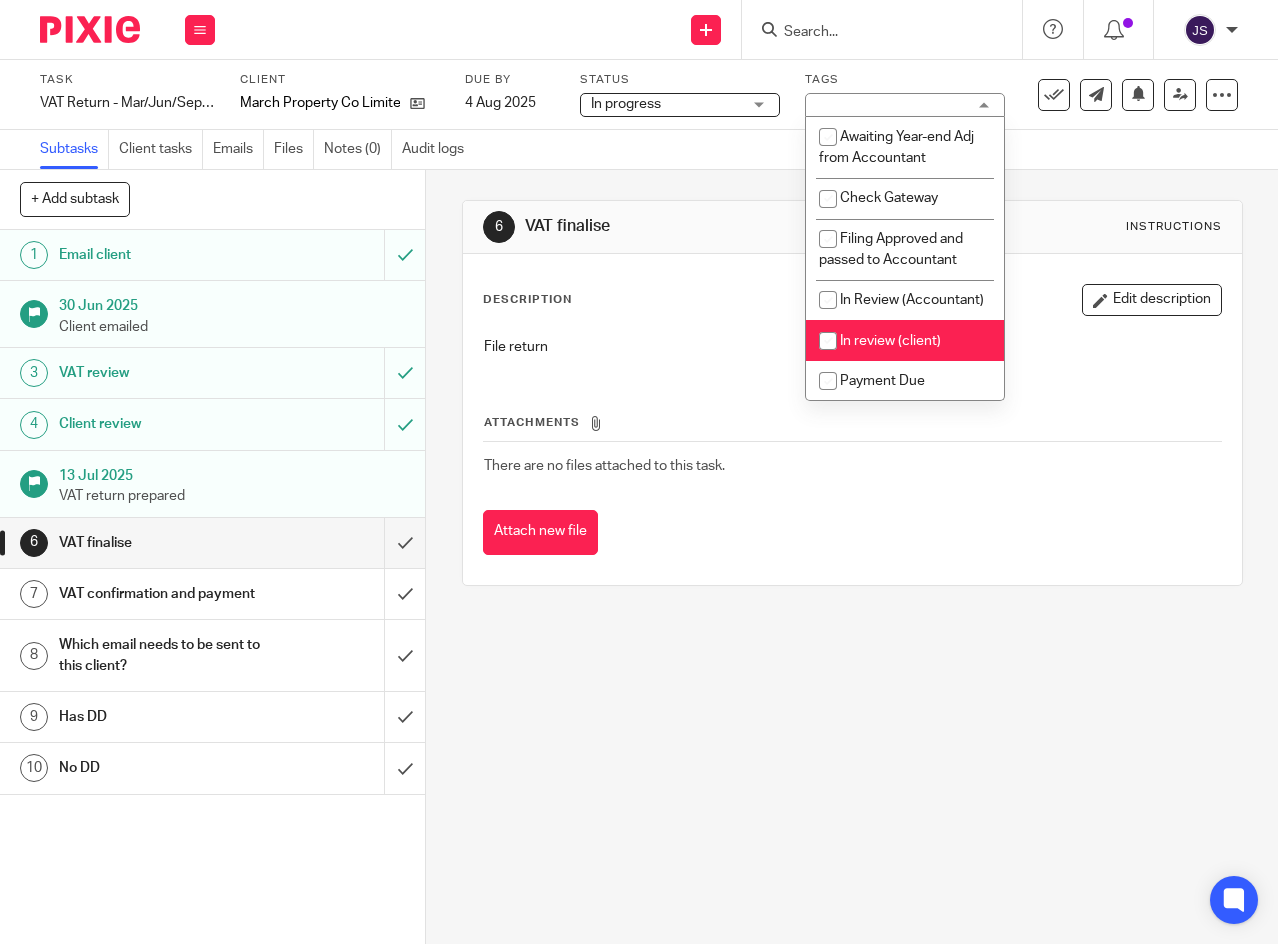 checkbox on "false" 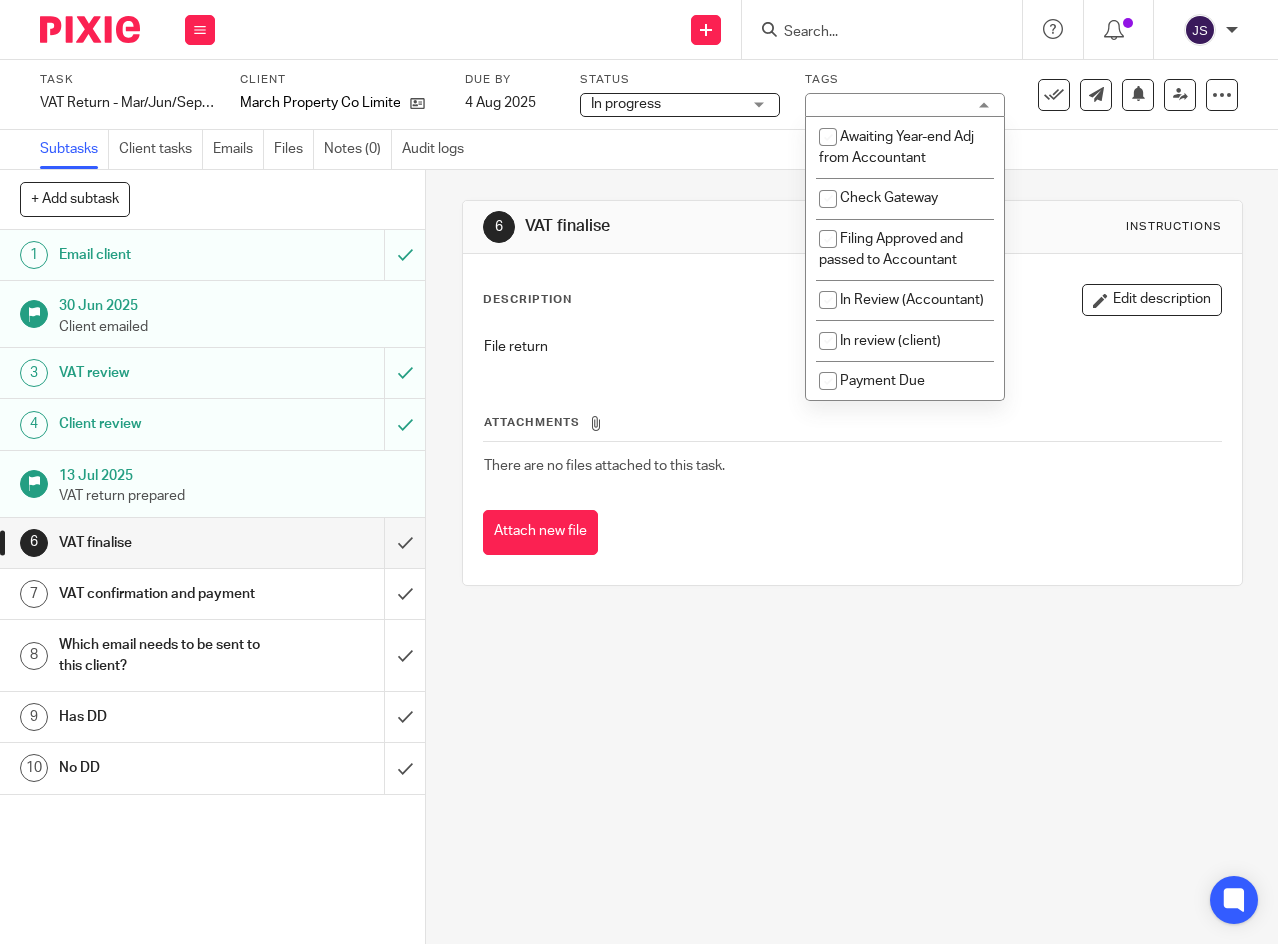 click on "6
VAT finalise
Instructions
Description
Edit description
File return           Attachments     There are no files attached to this task.   Attach new file" at bounding box center [852, 393] 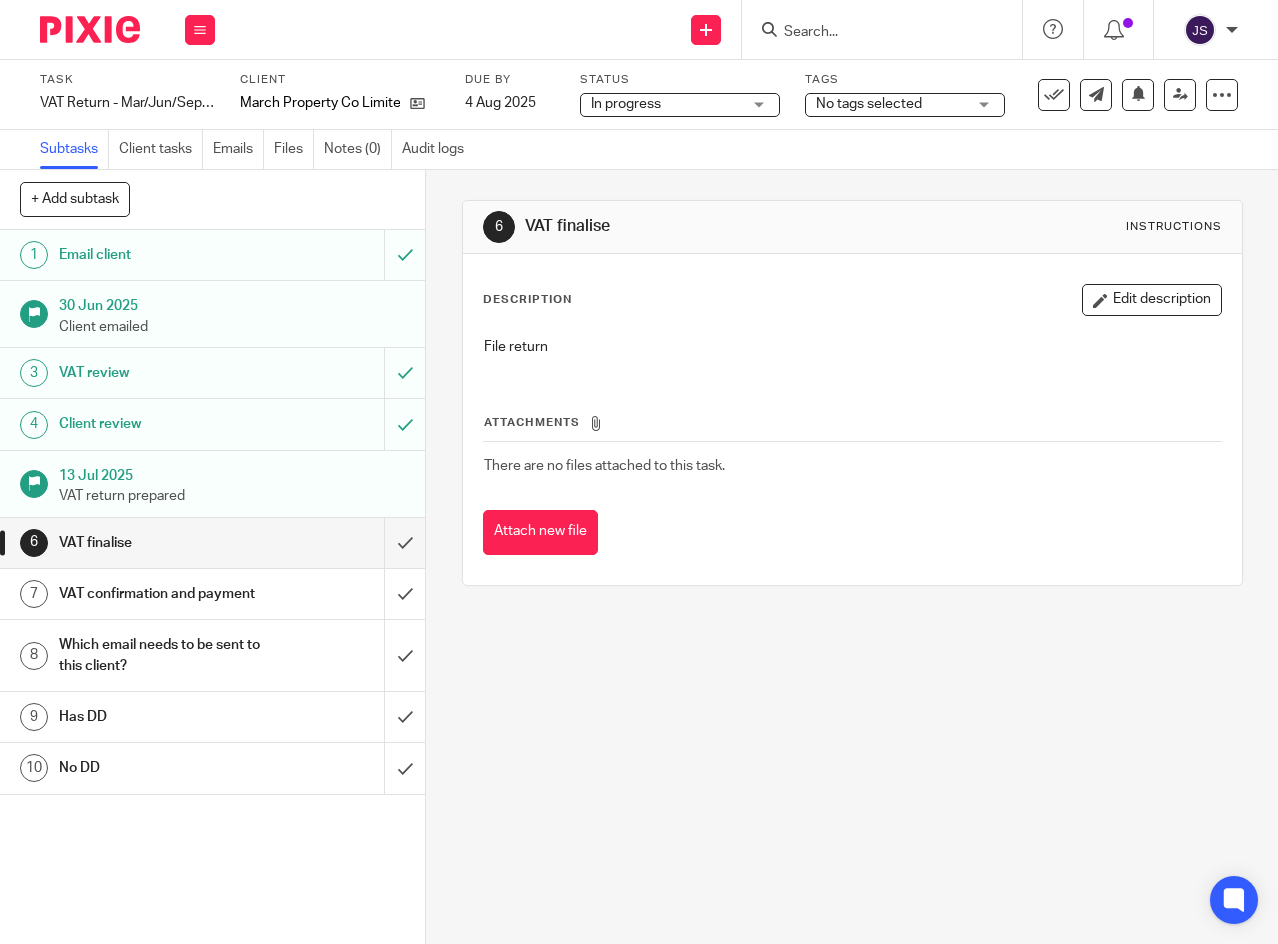 click at bounding box center [1054, 95] 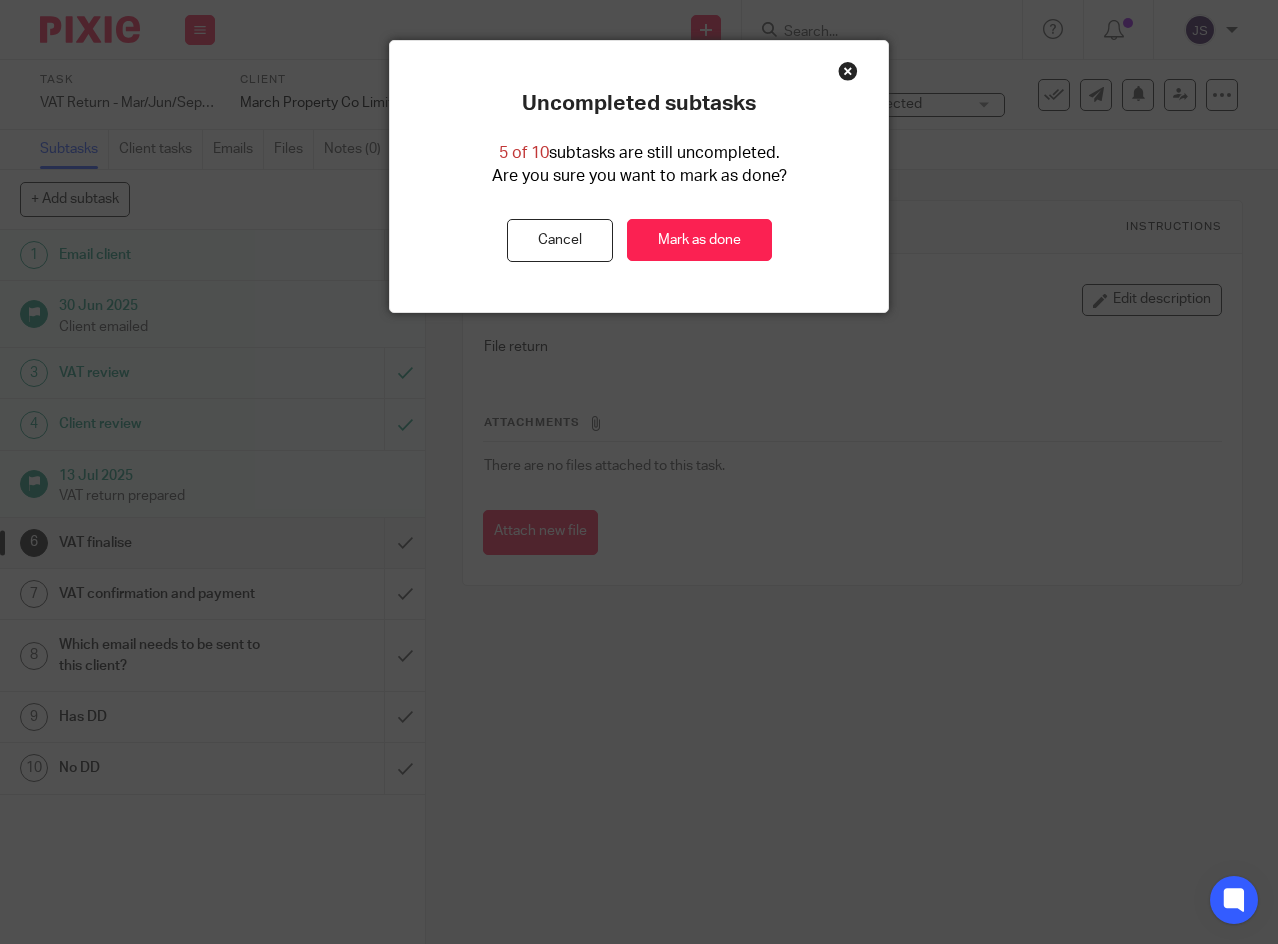 click on "Mark as done" at bounding box center [699, 240] 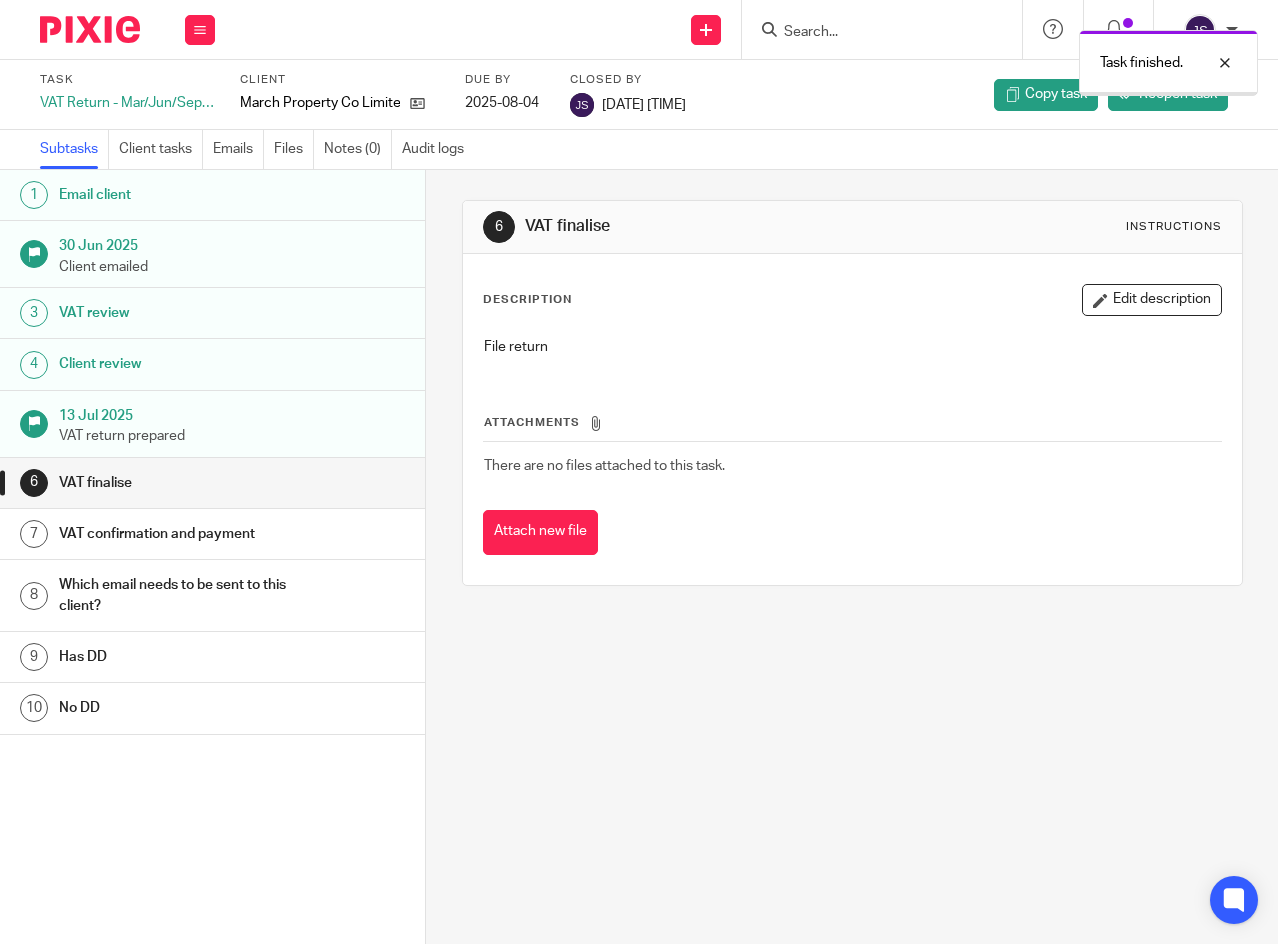scroll, scrollTop: 0, scrollLeft: 0, axis: both 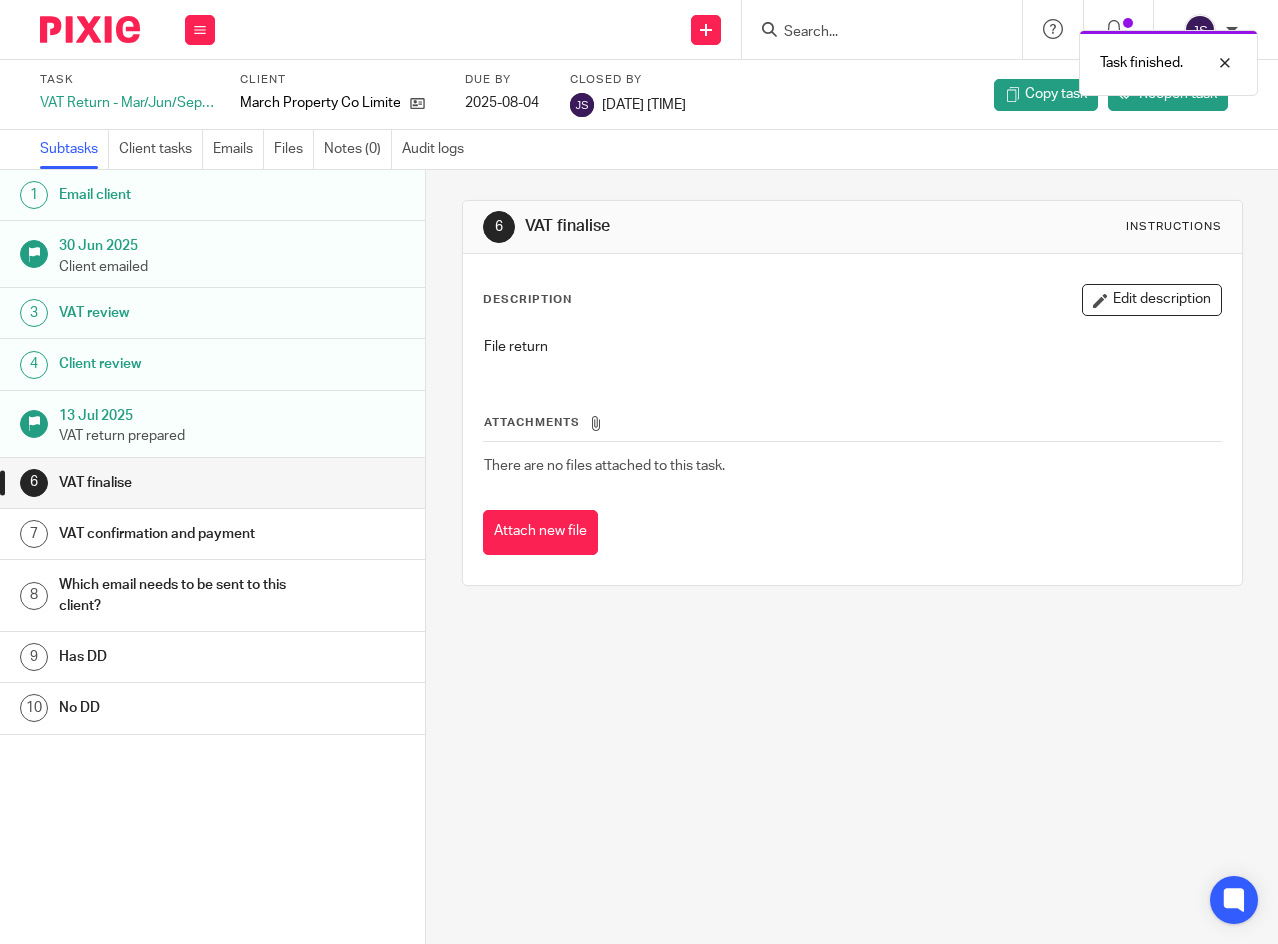 click at bounding box center (200, 30) 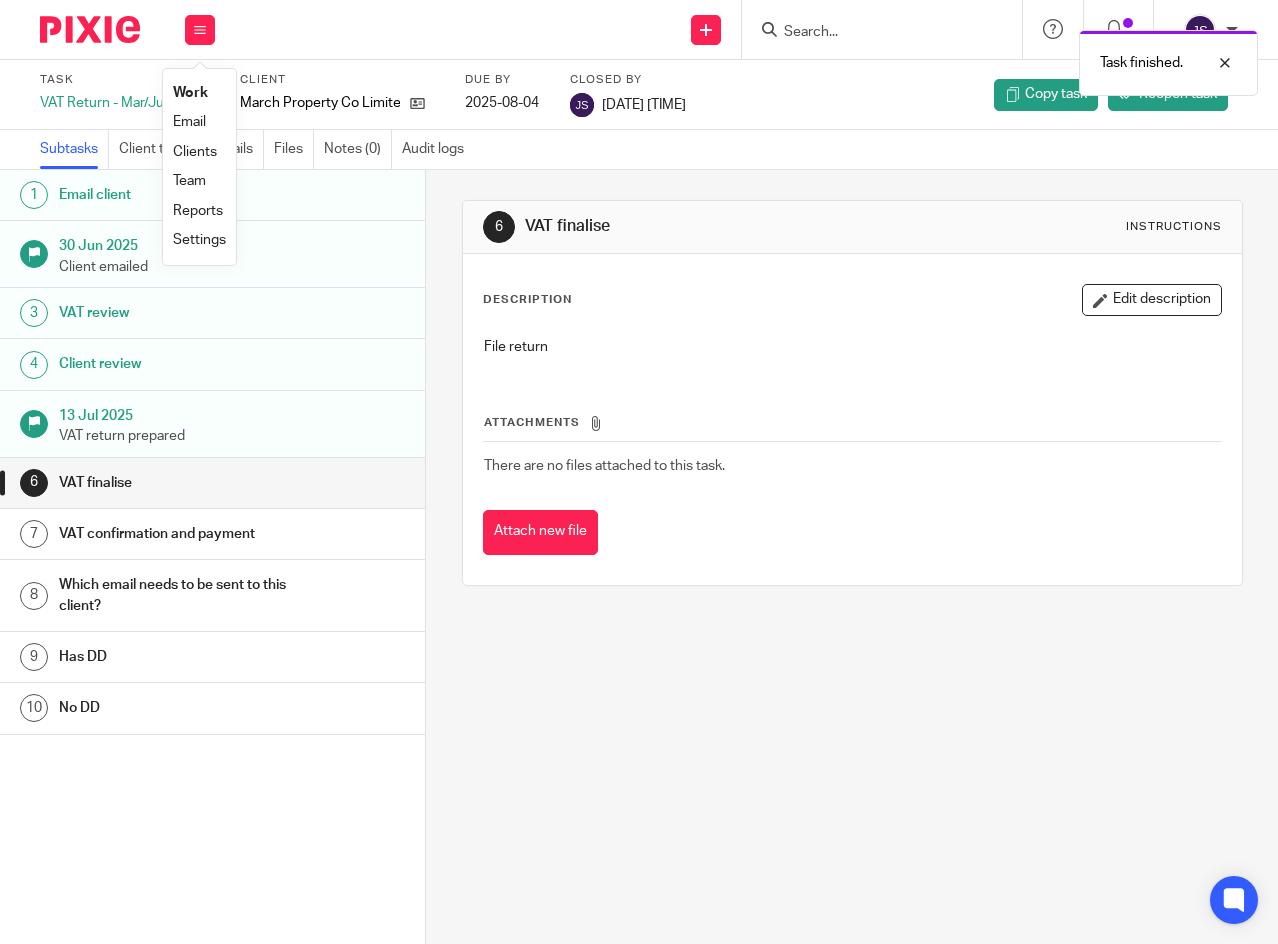 click on "Work" at bounding box center [190, 93] 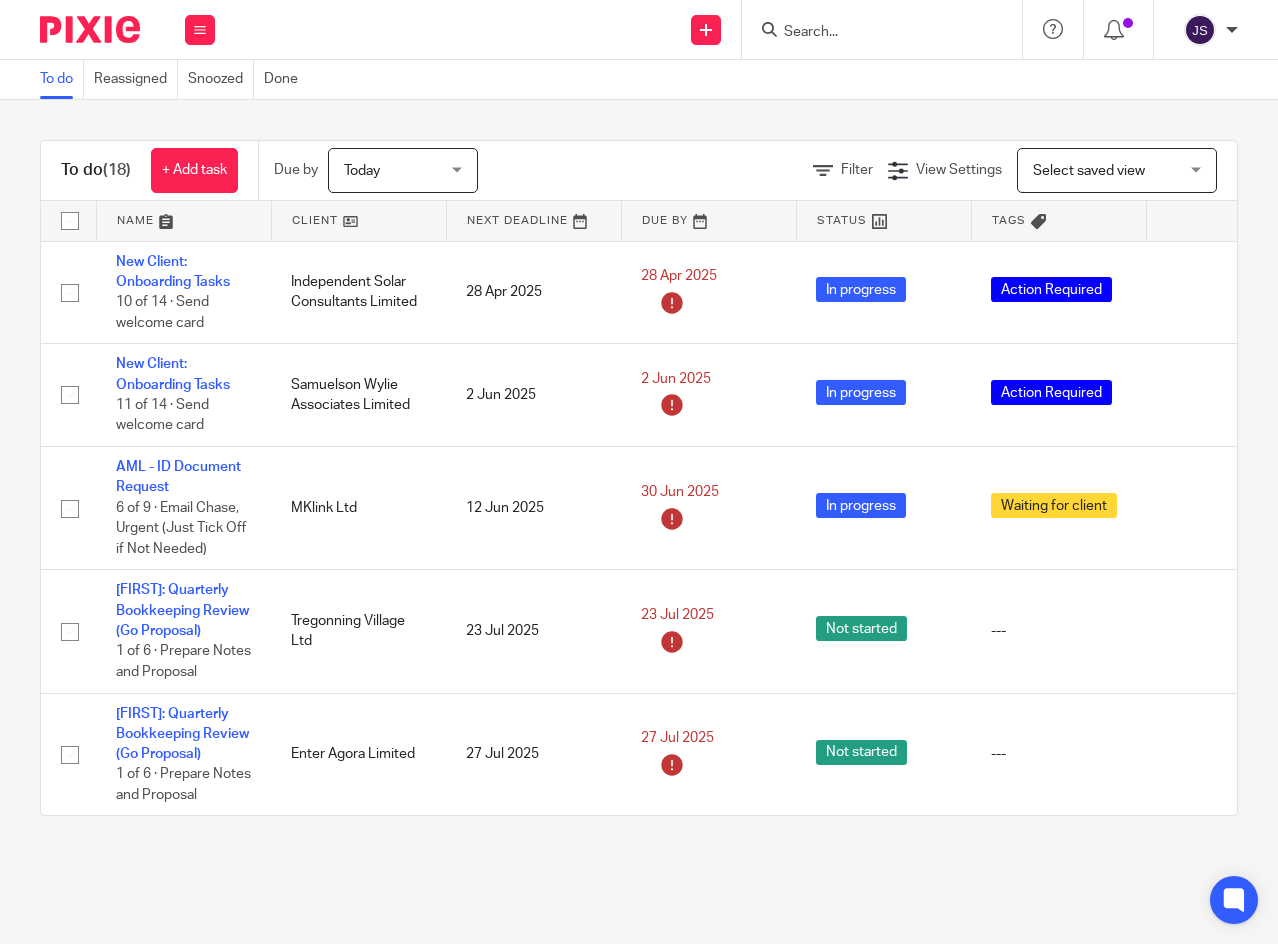 scroll, scrollTop: 0, scrollLeft: 0, axis: both 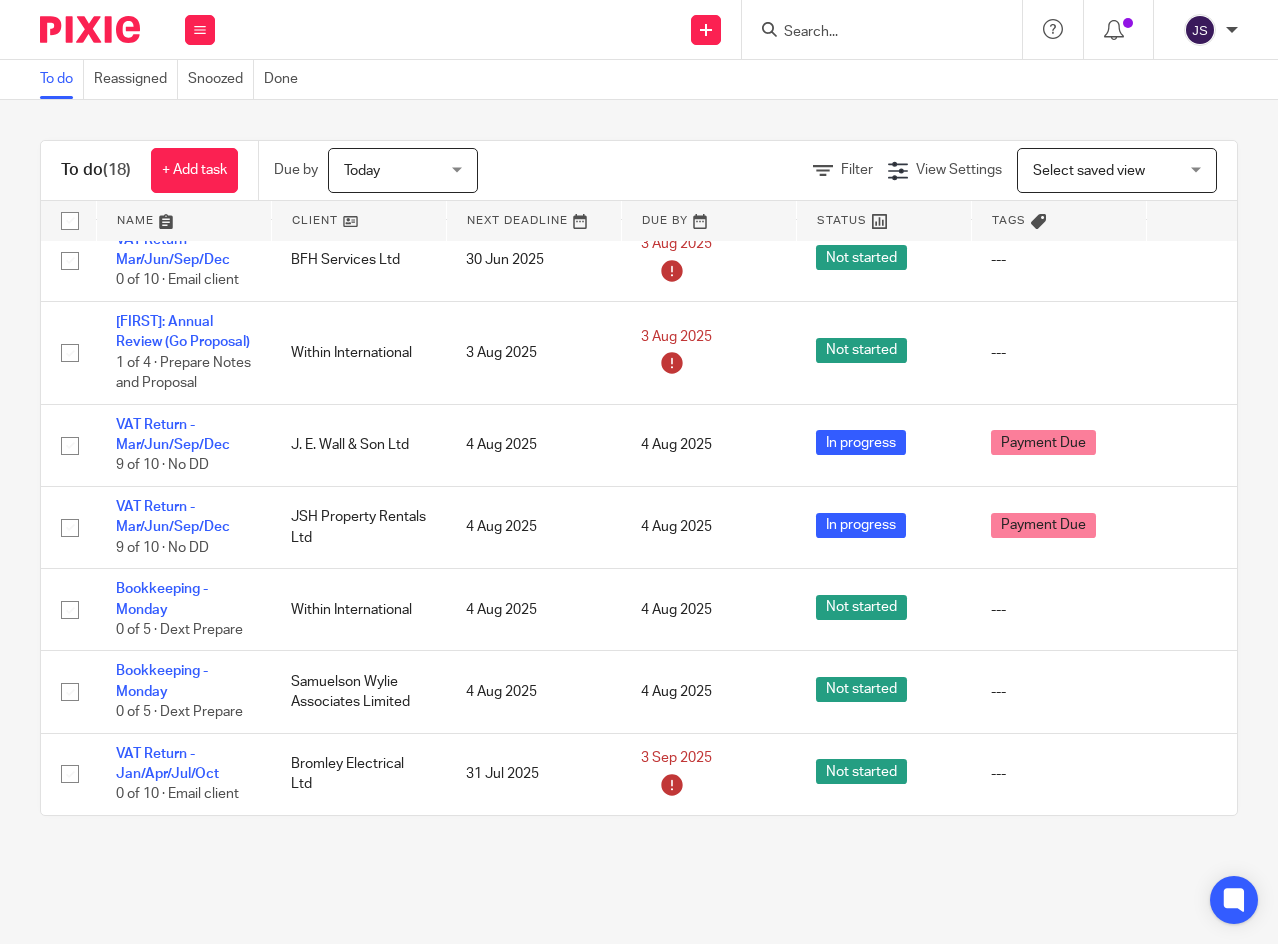 click 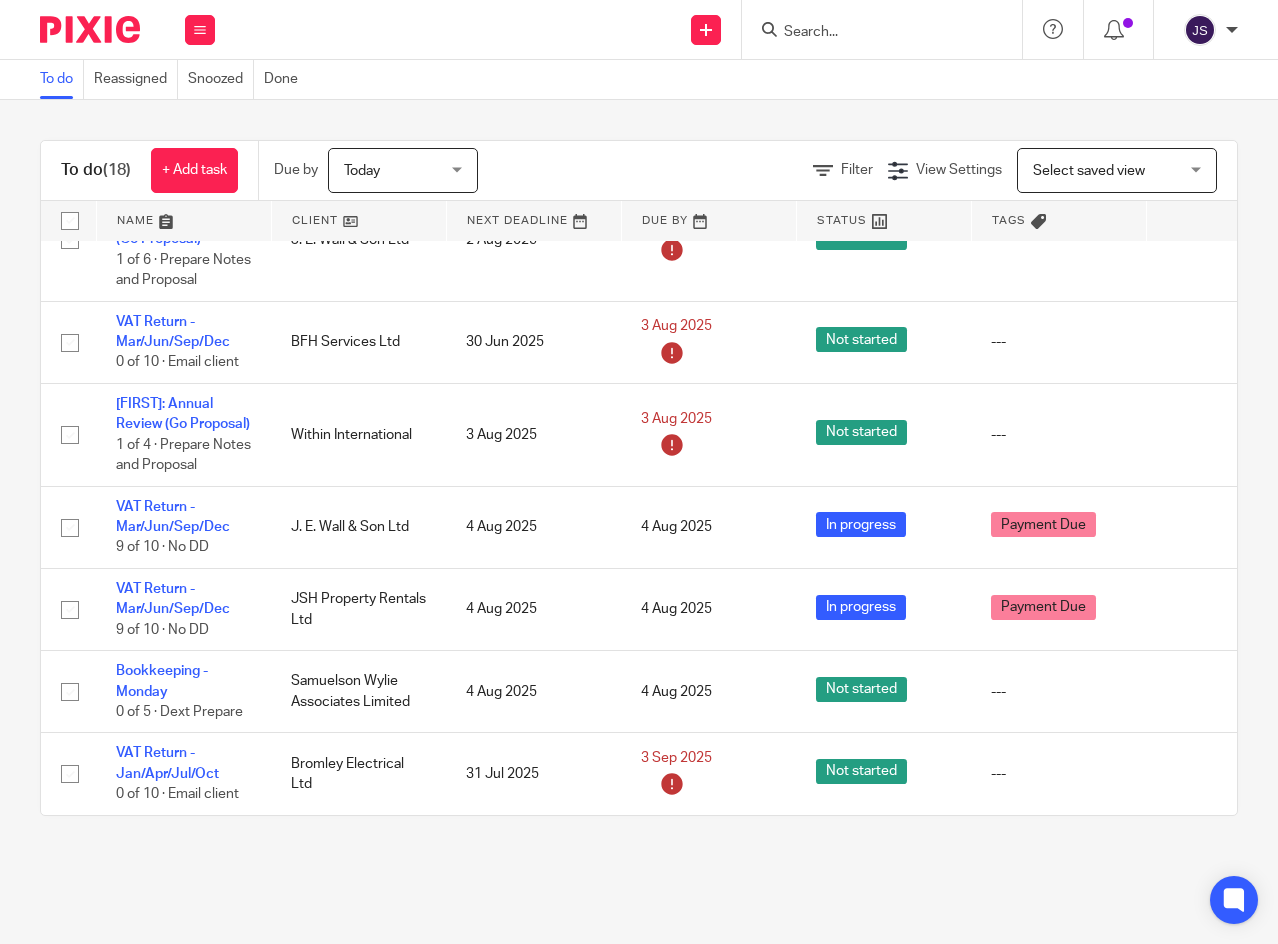 click on "VAT Return - Mar/Jun/Sep/Dec" 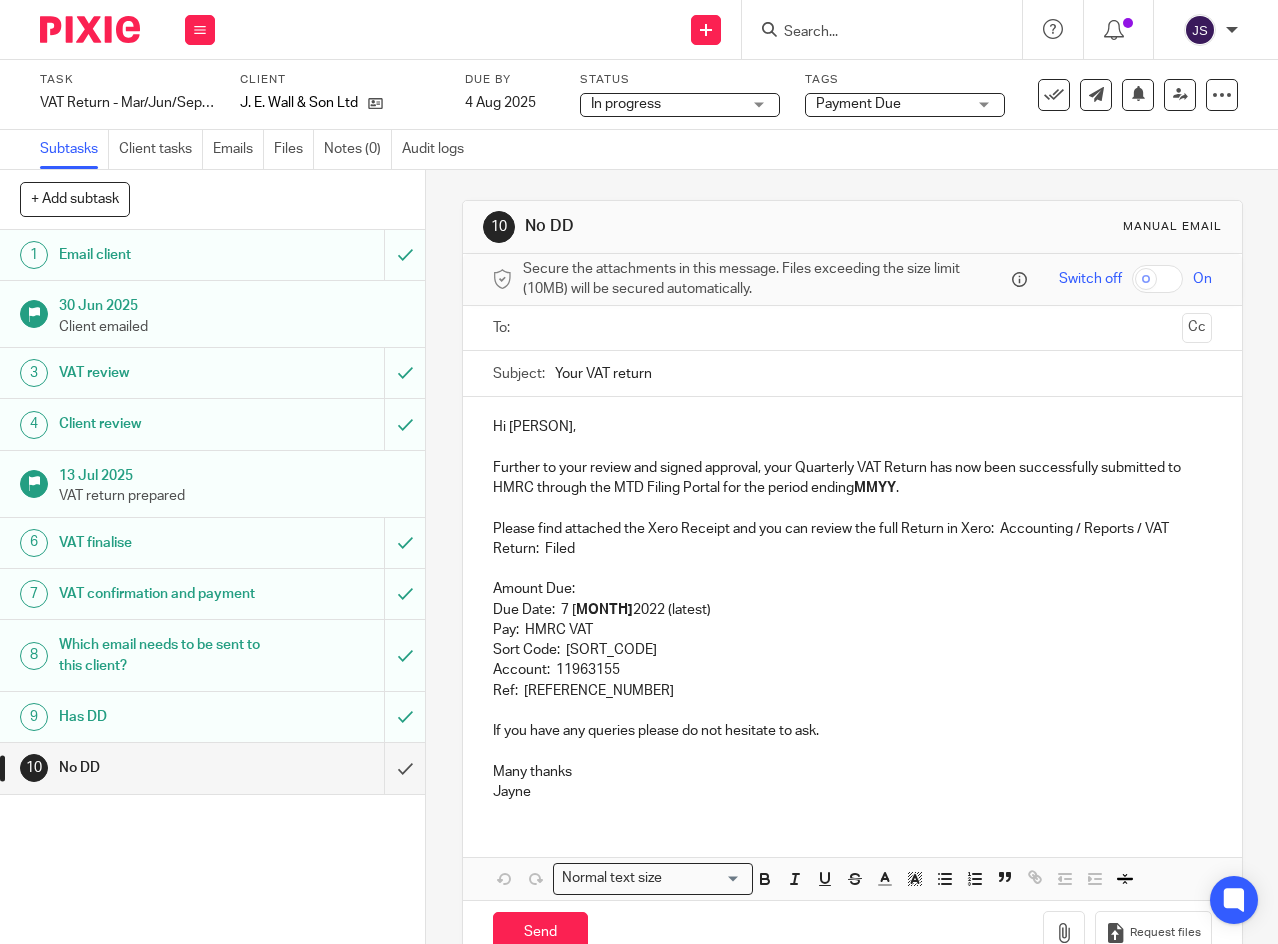 scroll, scrollTop: 0, scrollLeft: 0, axis: both 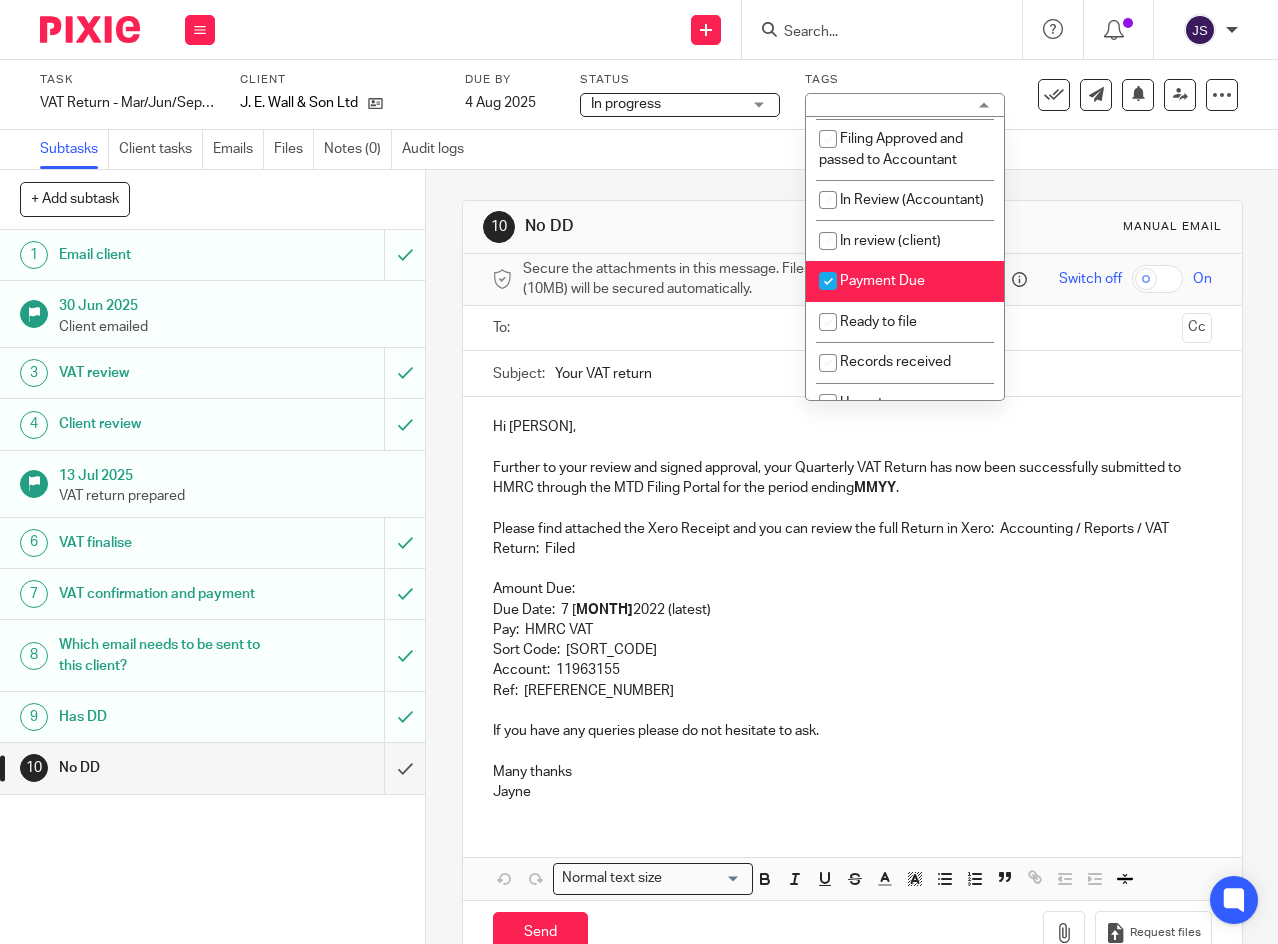 click at bounding box center [828, 281] 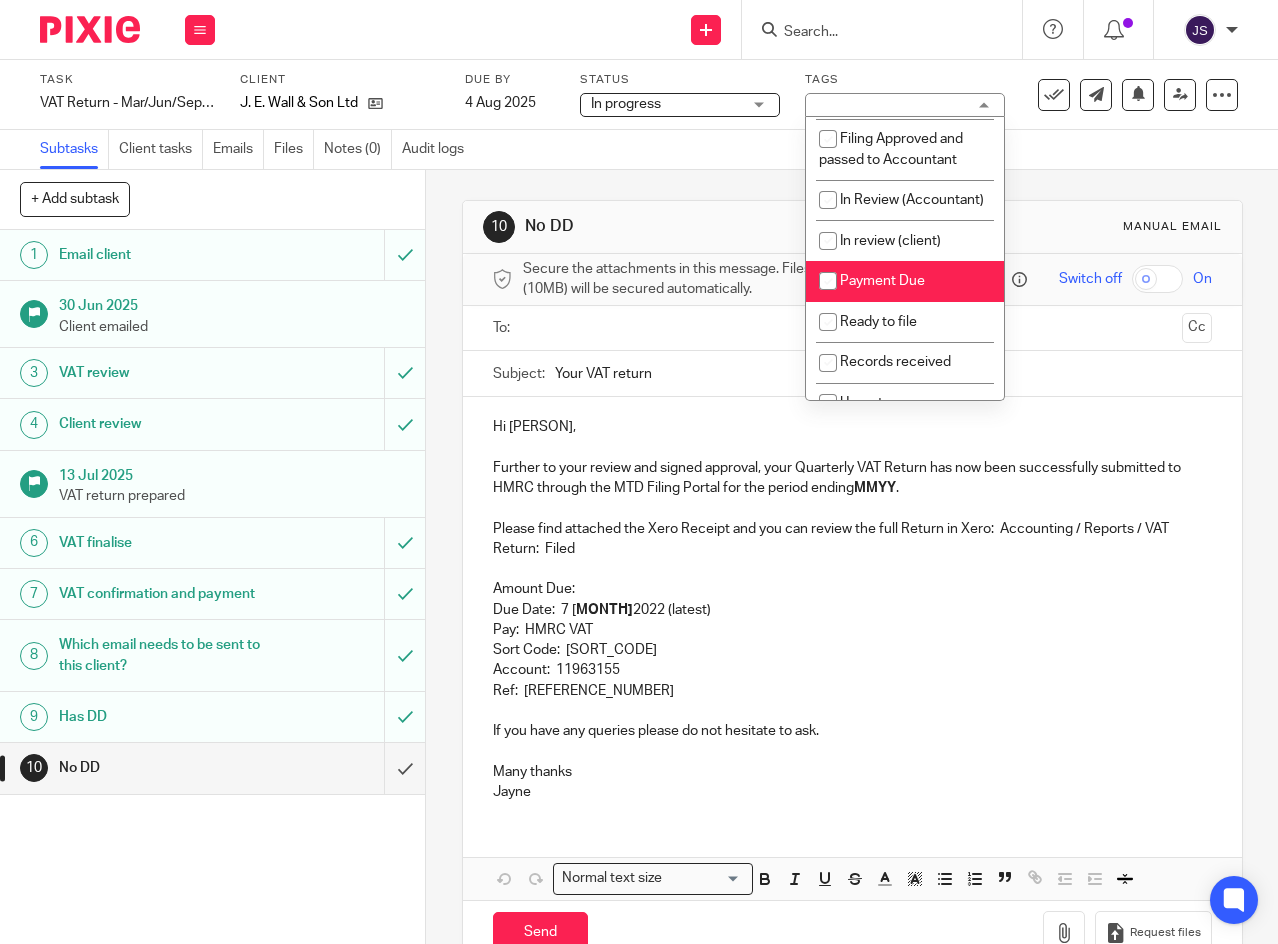 checkbox on "false" 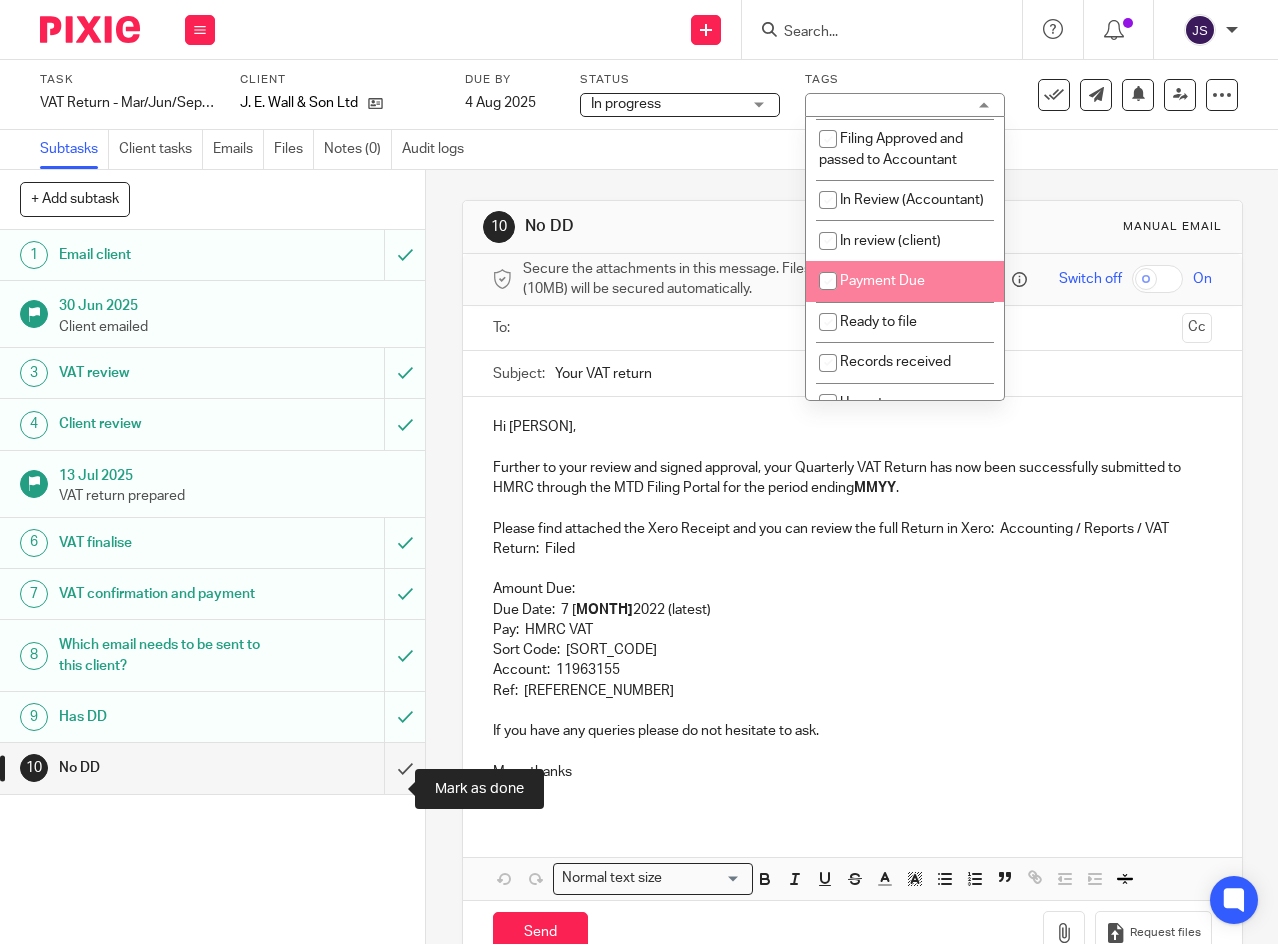 click at bounding box center [212, 768] 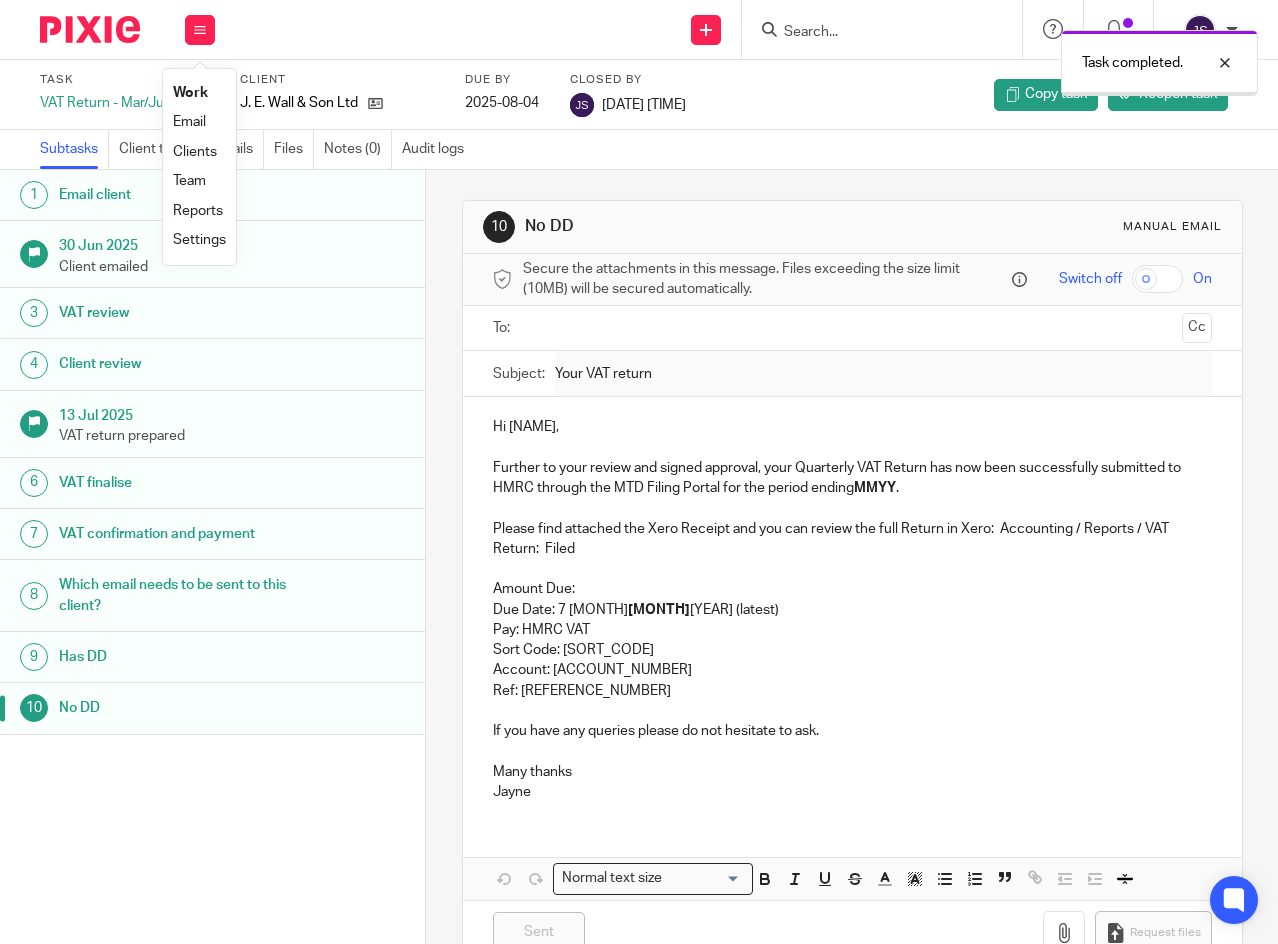 scroll, scrollTop: 0, scrollLeft: 0, axis: both 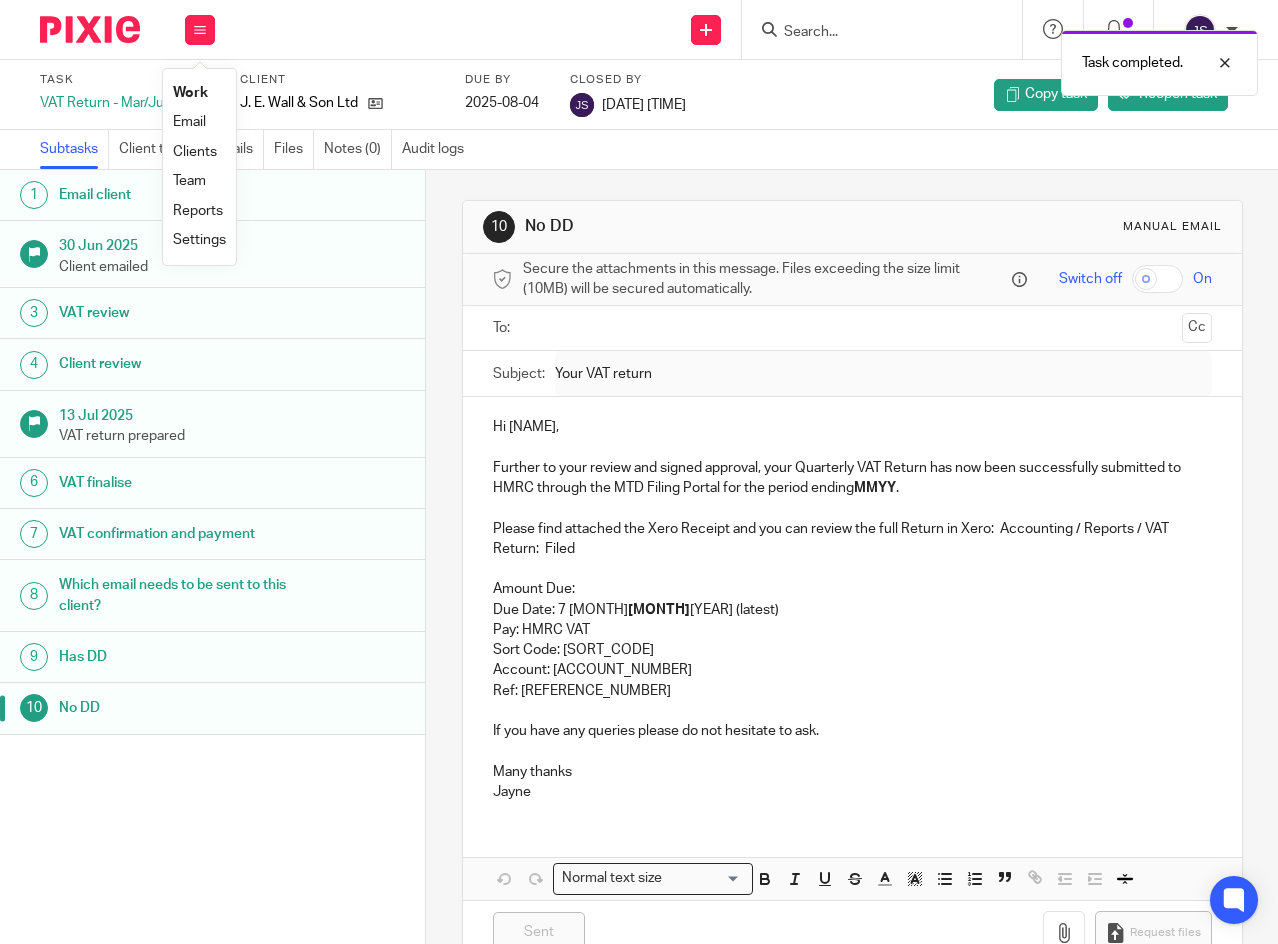 click on "Work" at bounding box center [190, 93] 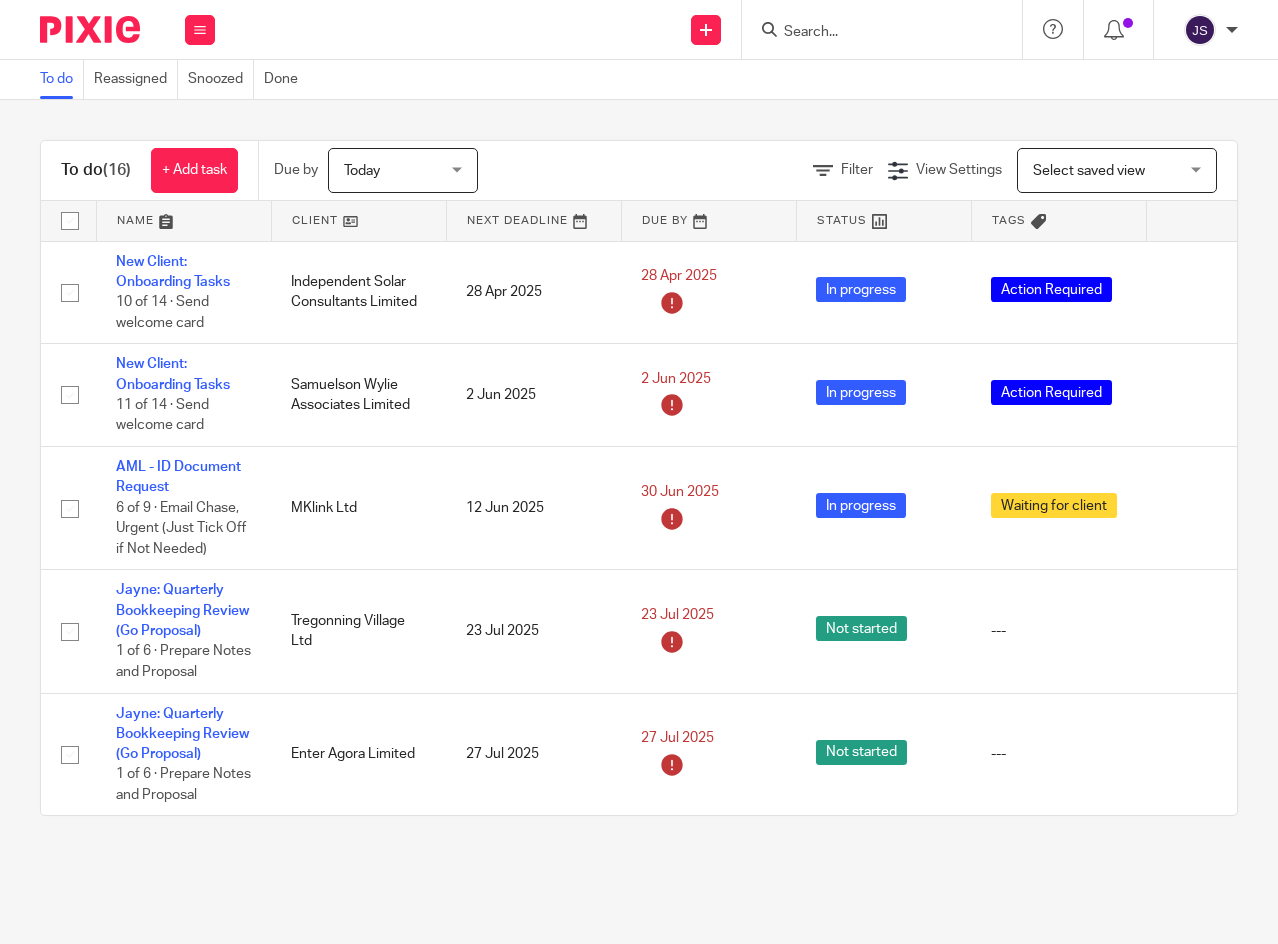 scroll, scrollTop: 0, scrollLeft: 0, axis: both 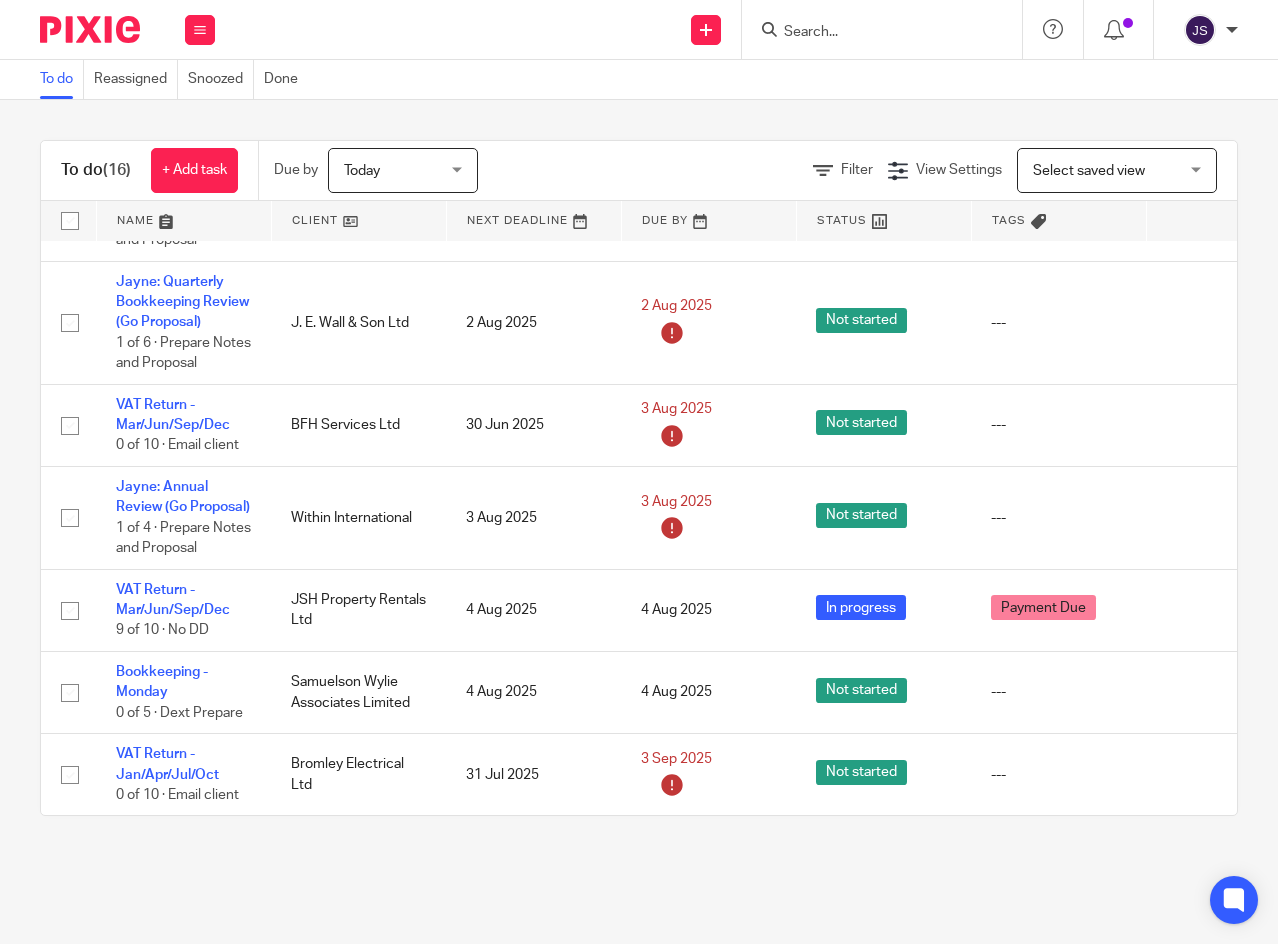 click at bounding box center [1191, 693] 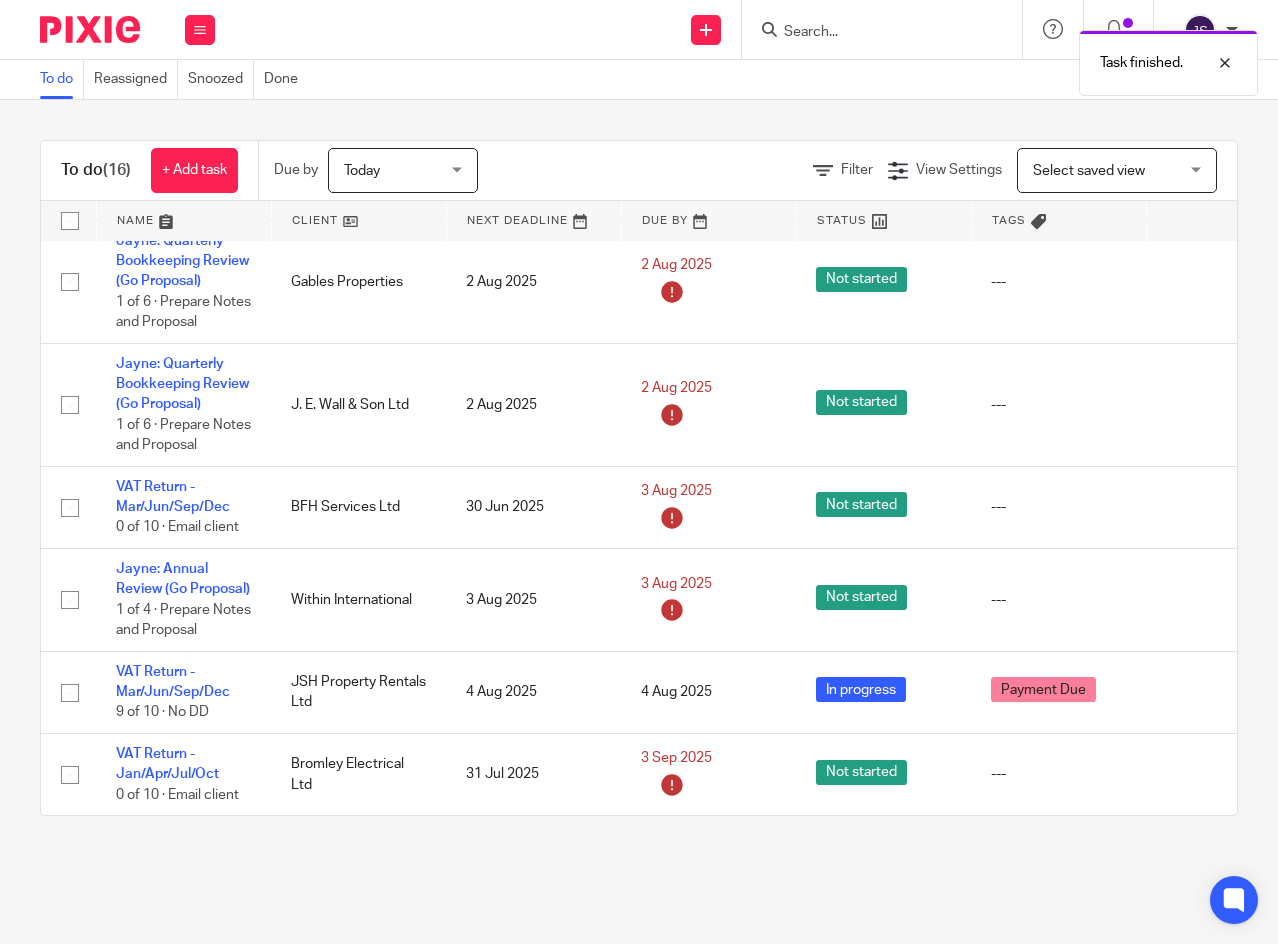 scroll, scrollTop: 1104, scrollLeft: 0, axis: vertical 